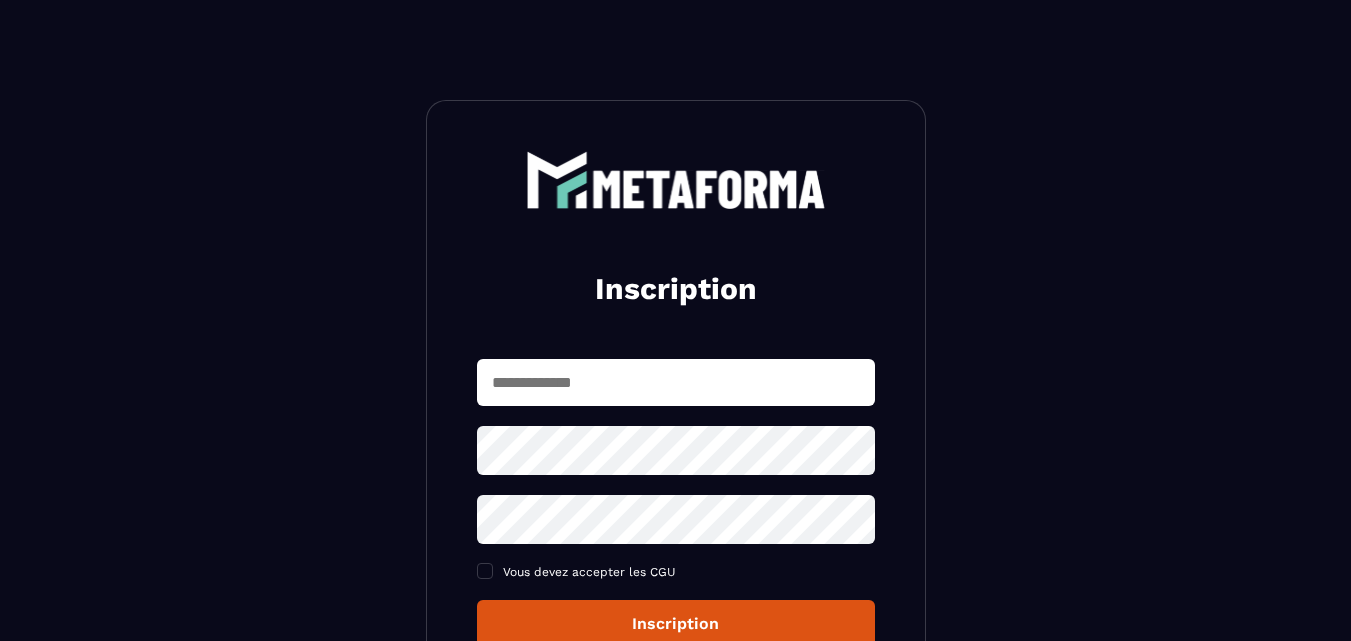 scroll, scrollTop: 0, scrollLeft: 0, axis: both 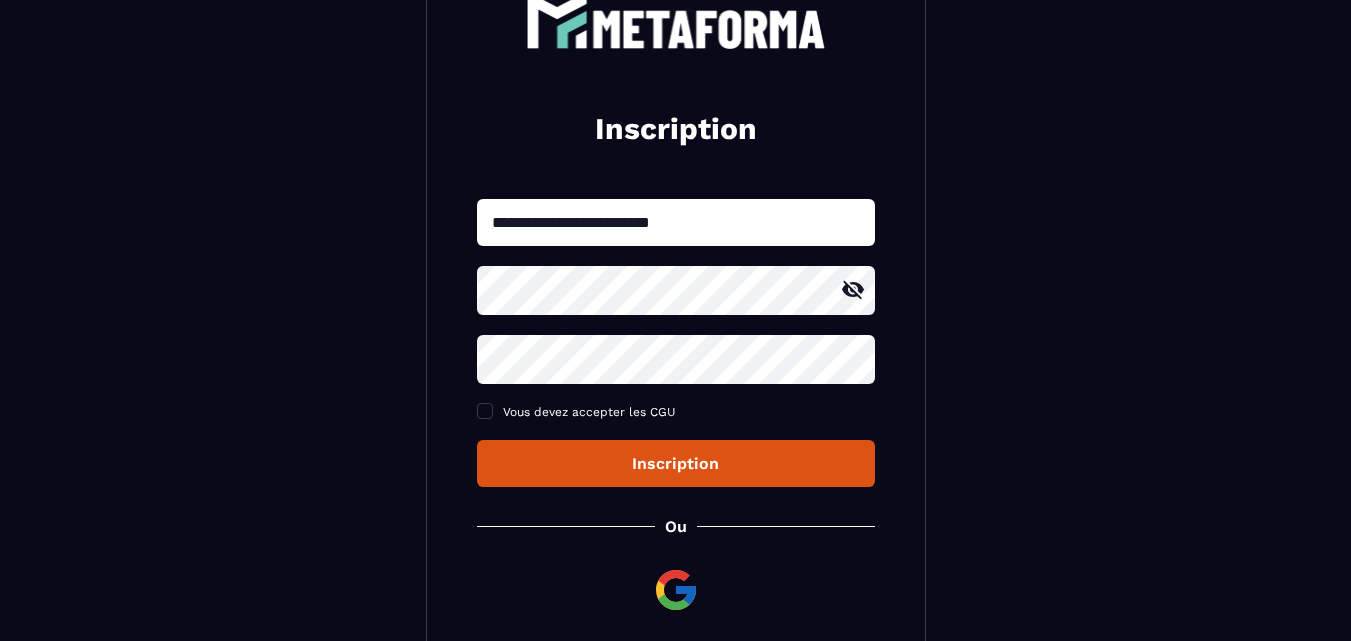 click on "Inscription" at bounding box center [676, 463] 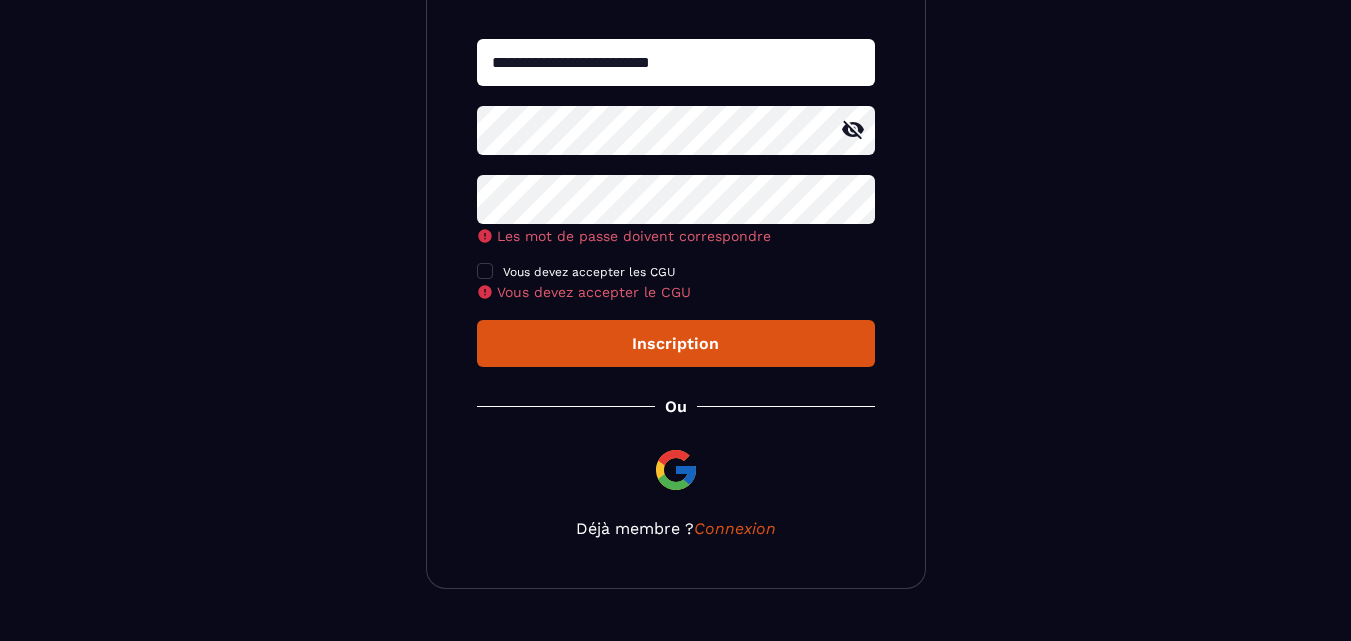scroll, scrollTop: 370, scrollLeft: 0, axis: vertical 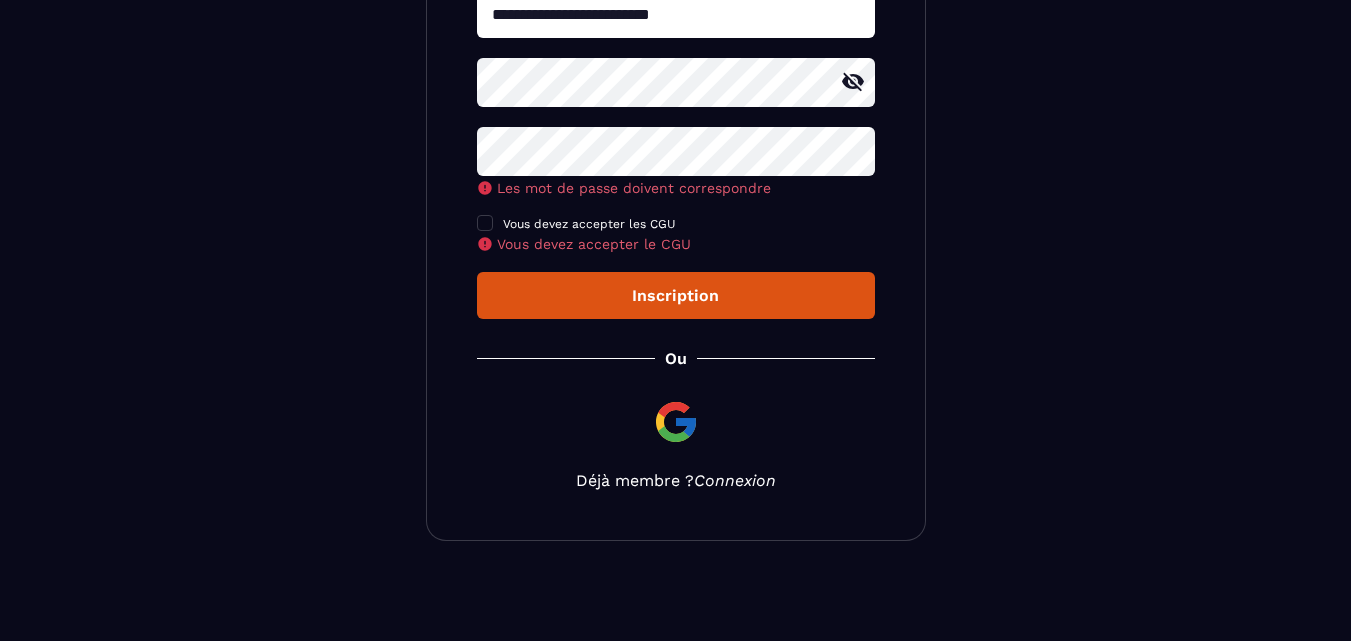 click on "Connexion" at bounding box center [735, 480] 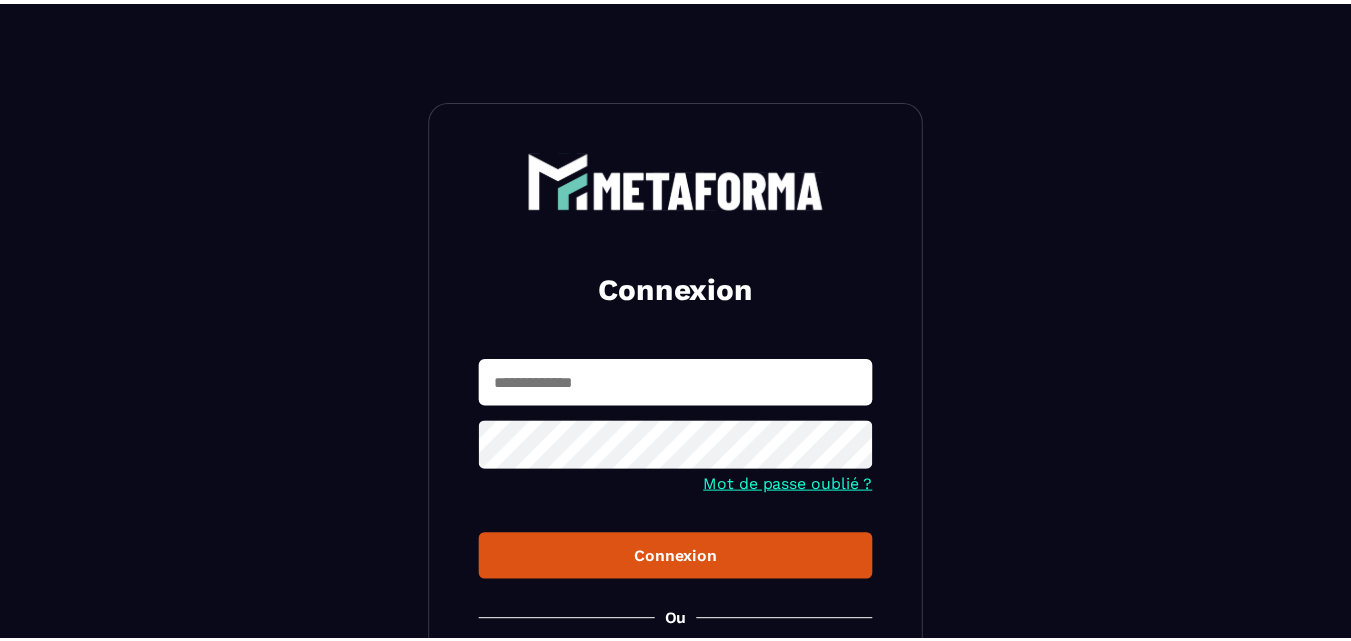 scroll, scrollTop: 0, scrollLeft: 0, axis: both 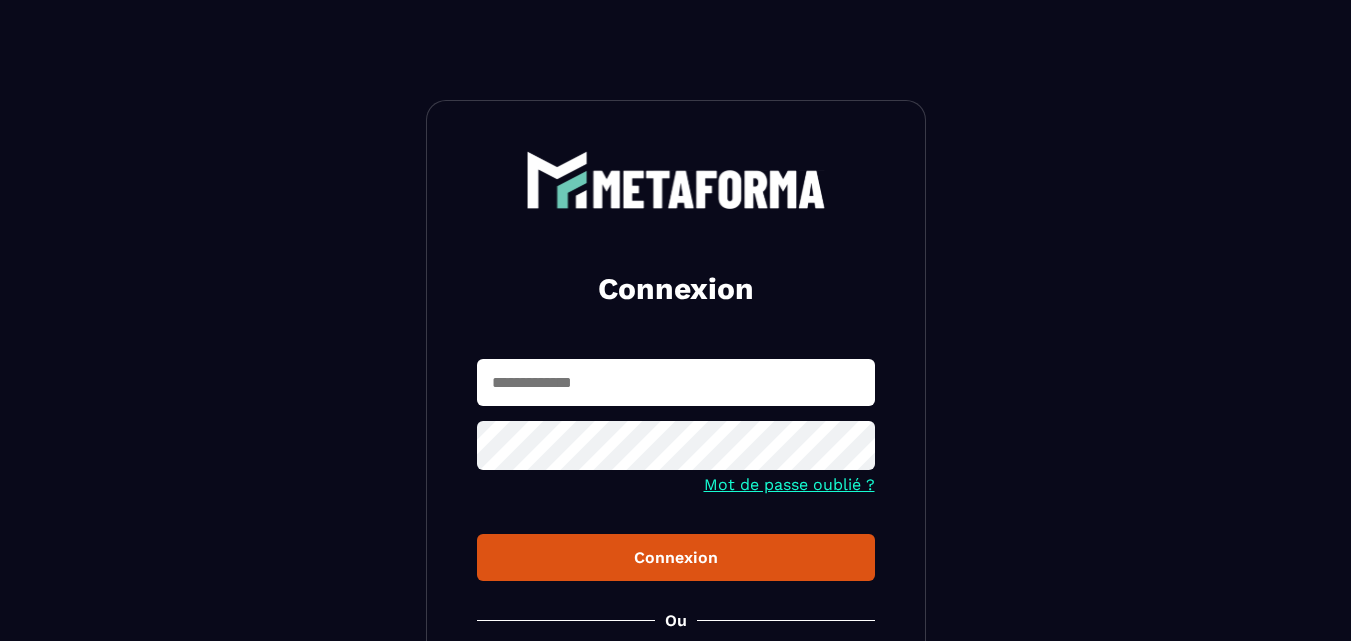 type on "**********" 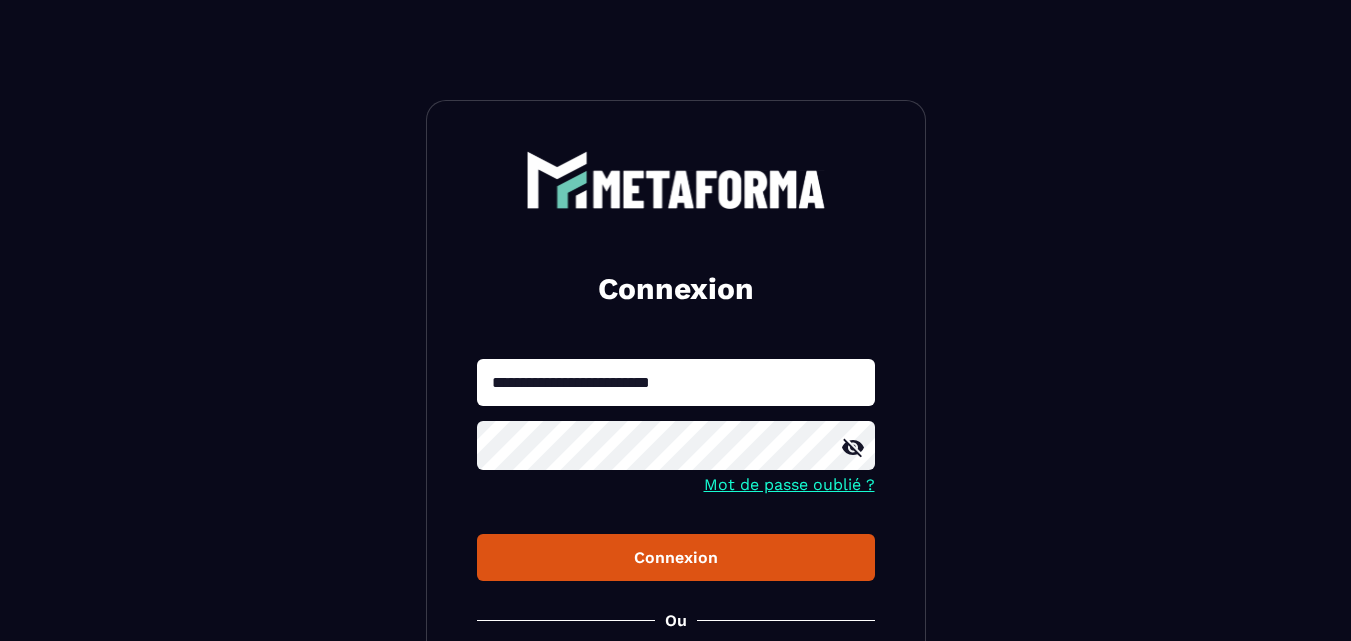 click on "Connexion" at bounding box center (676, 557) 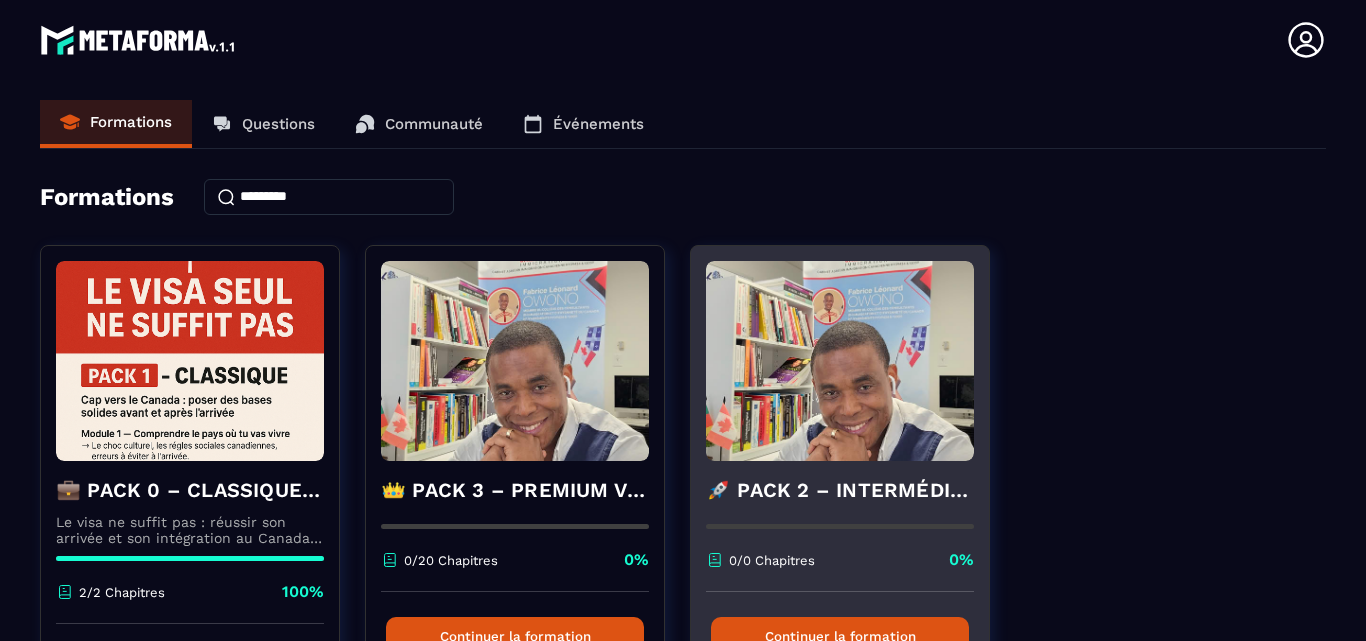 click at bounding box center [840, 361] 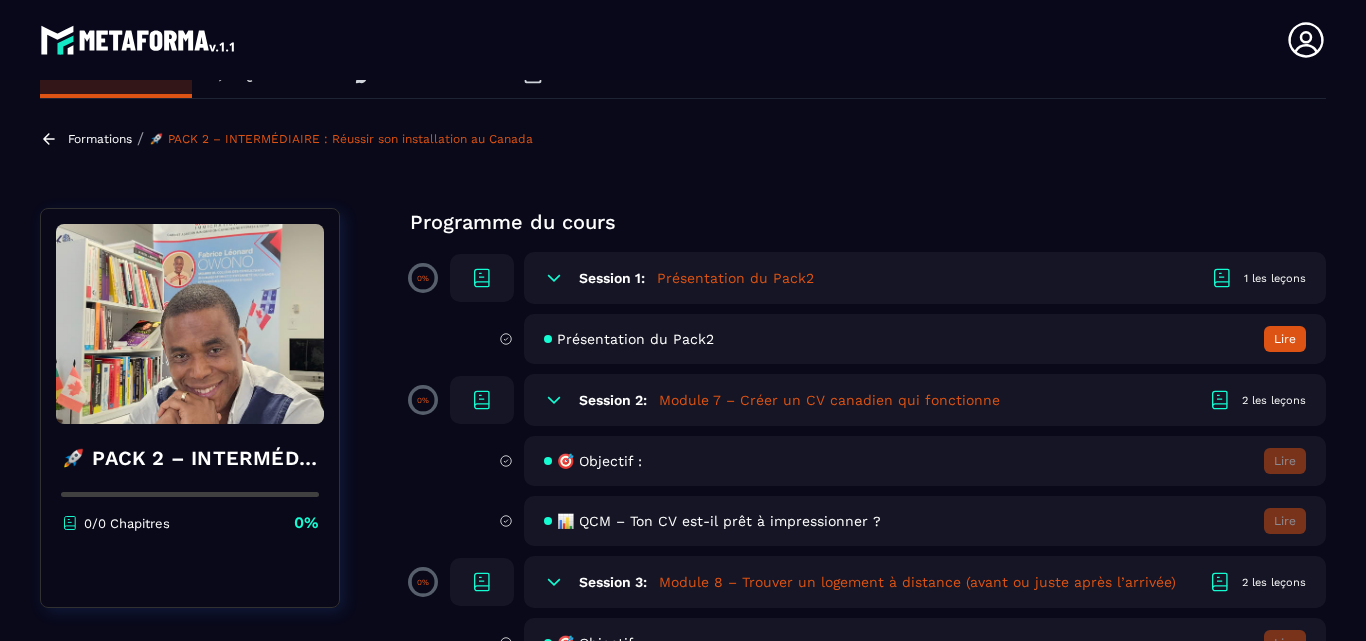 scroll, scrollTop: 100, scrollLeft: 0, axis: vertical 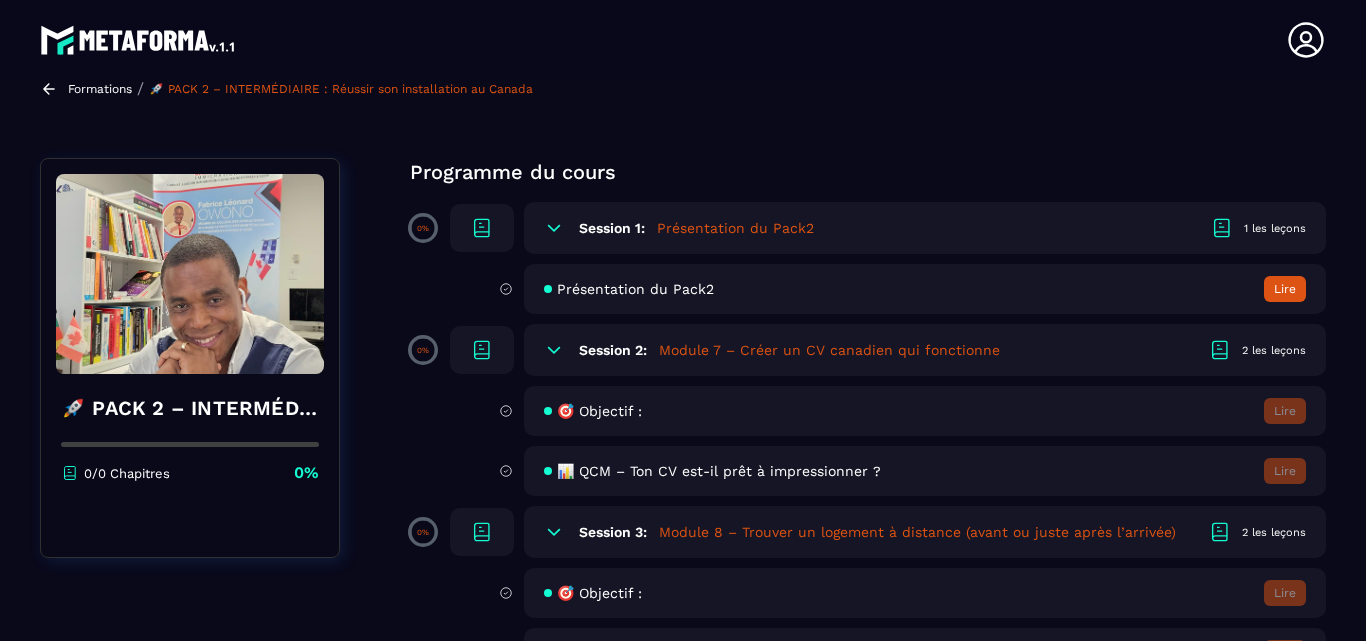click on "Session 1:  Présentation du Pack2 1 les leçons" at bounding box center (925, 228) 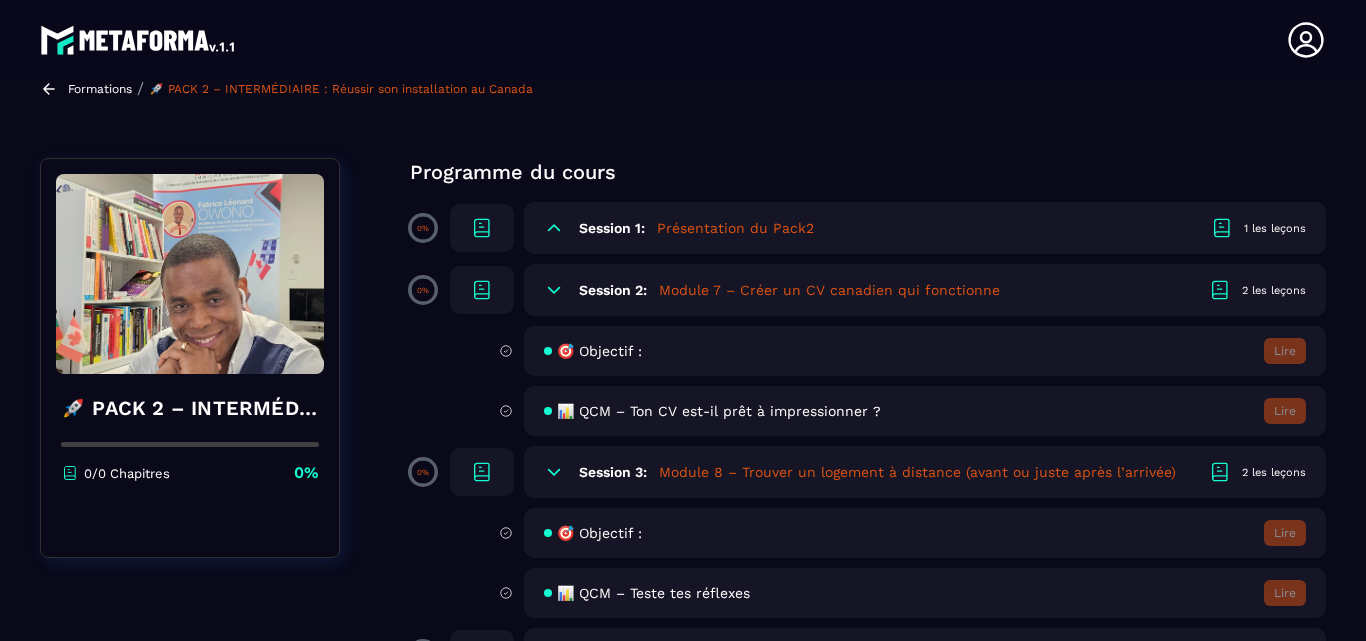 click on "Session 1:  Présentation du Pack2 1 les leçons" at bounding box center [925, 228] 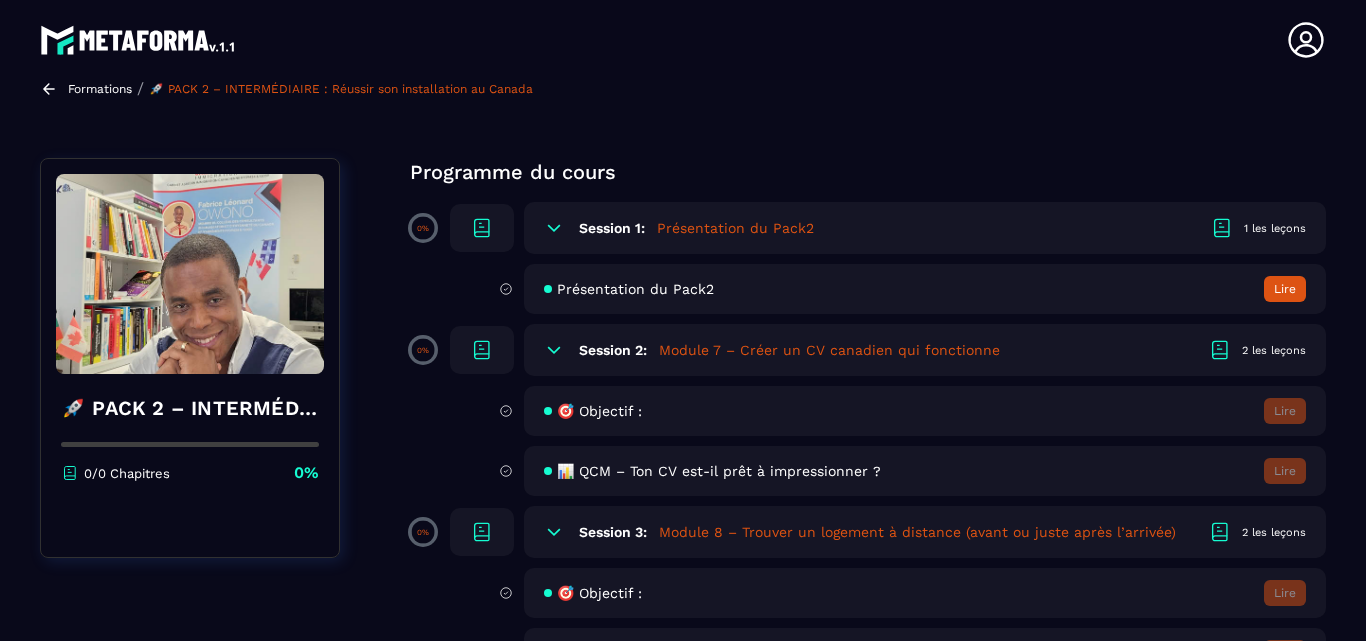 click on "Session 1:  Présentation du Pack2 1 les leçons" at bounding box center (925, 228) 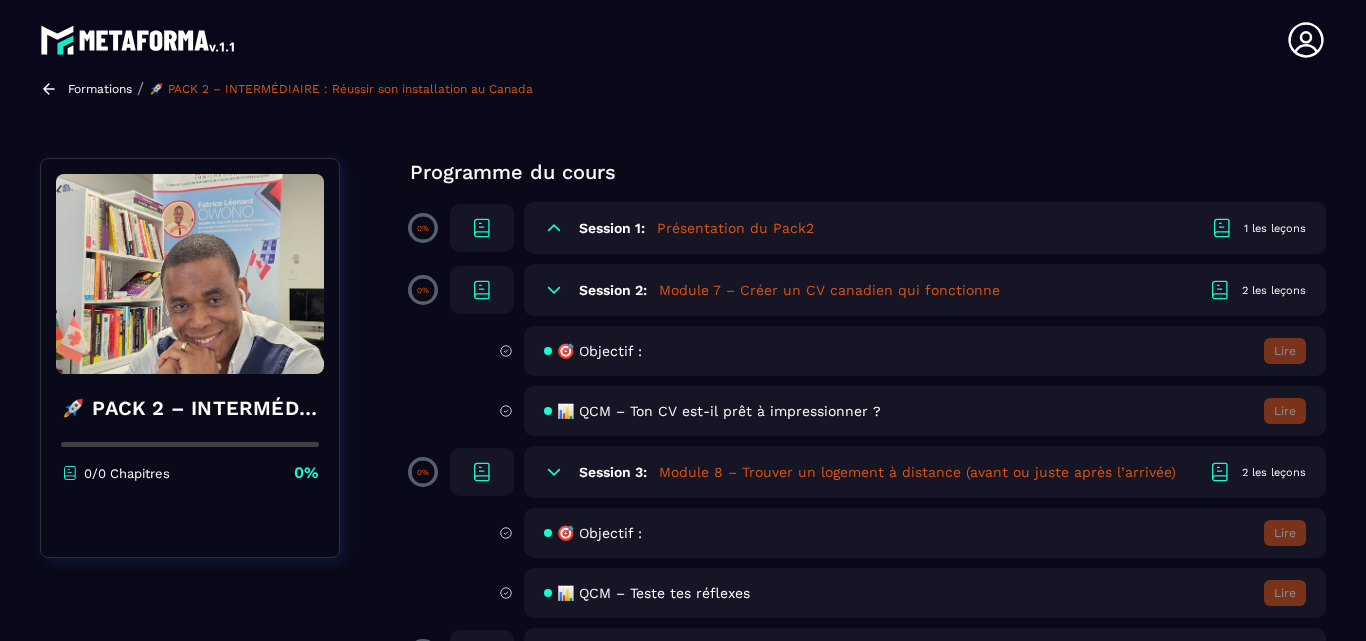 click on "Session 1:  Présentation du Pack2 1 les leçons" at bounding box center (925, 228) 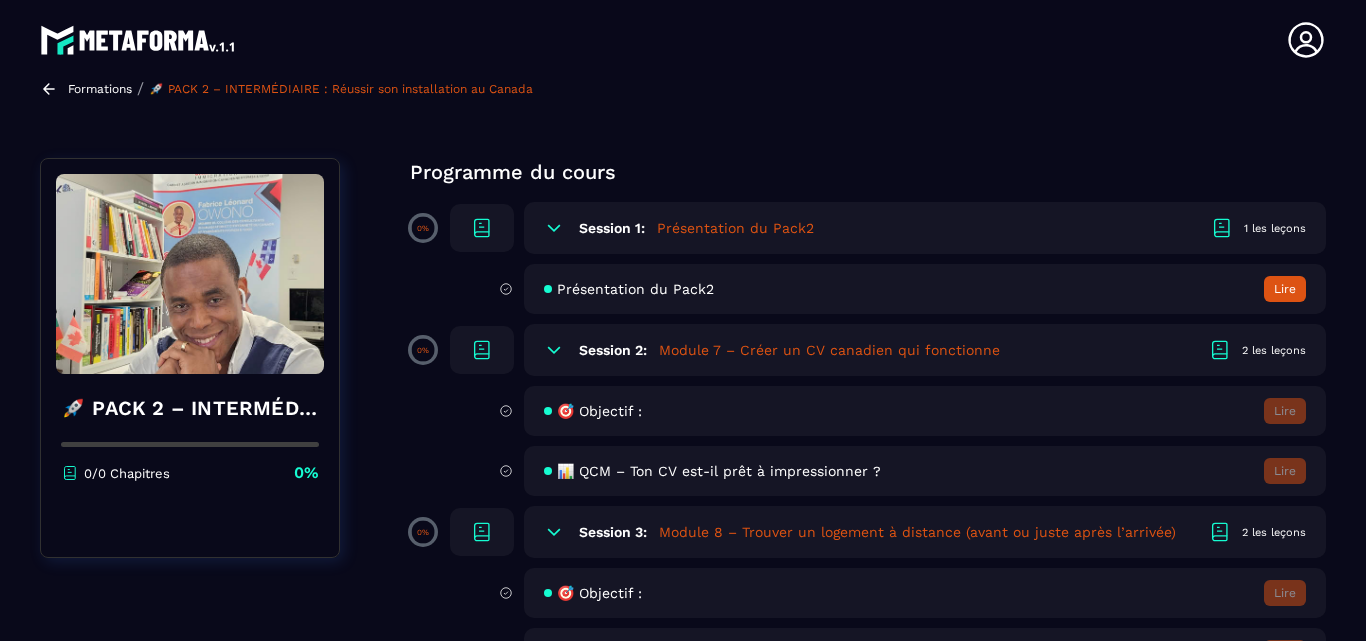 click on "Lire" at bounding box center (1285, 289) 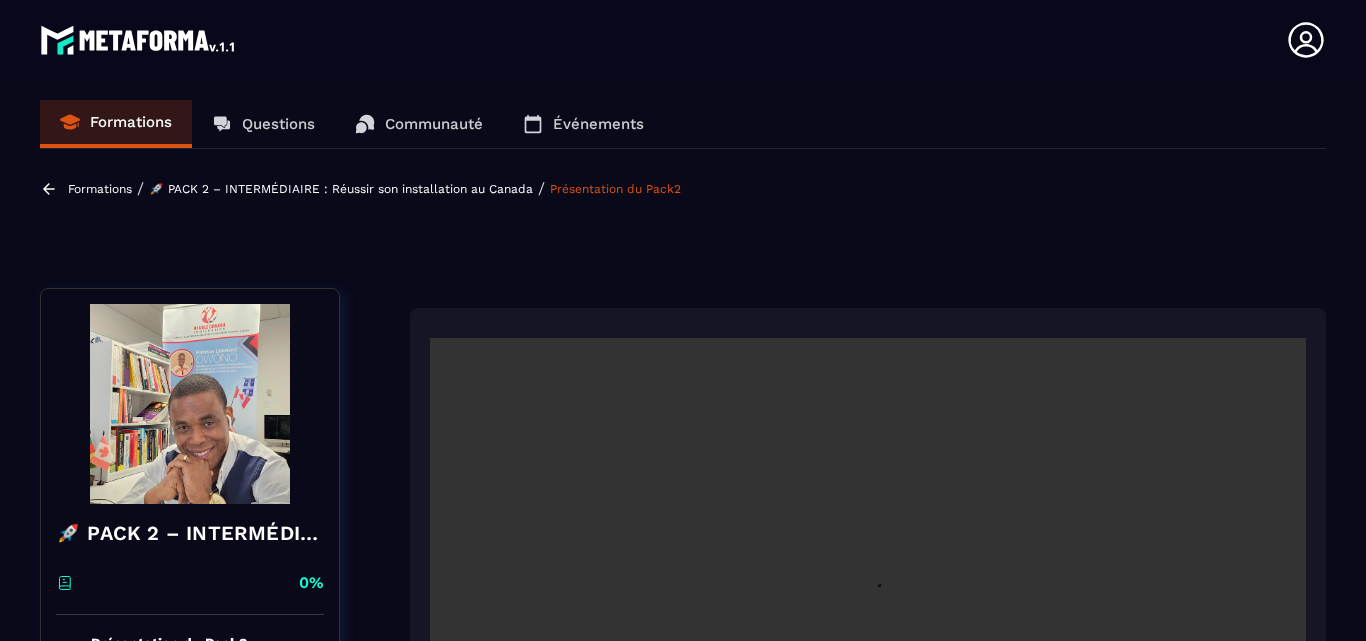 scroll, scrollTop: 8, scrollLeft: 0, axis: vertical 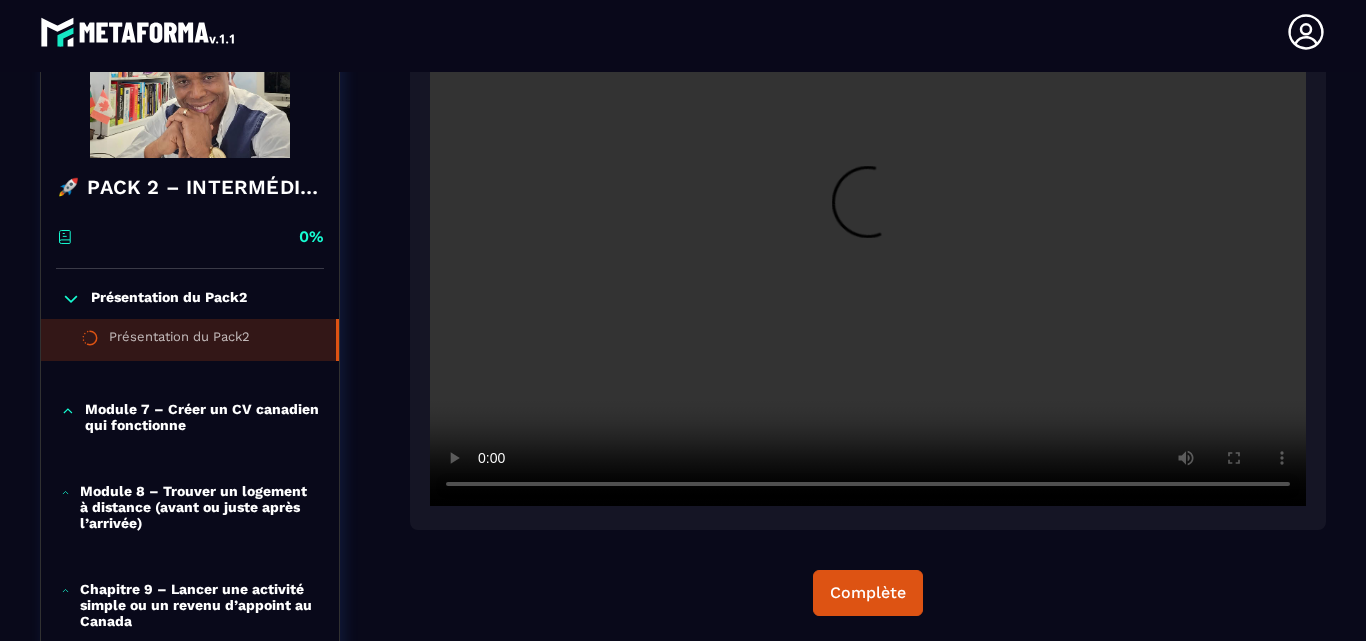 click at bounding box center (868, 214) 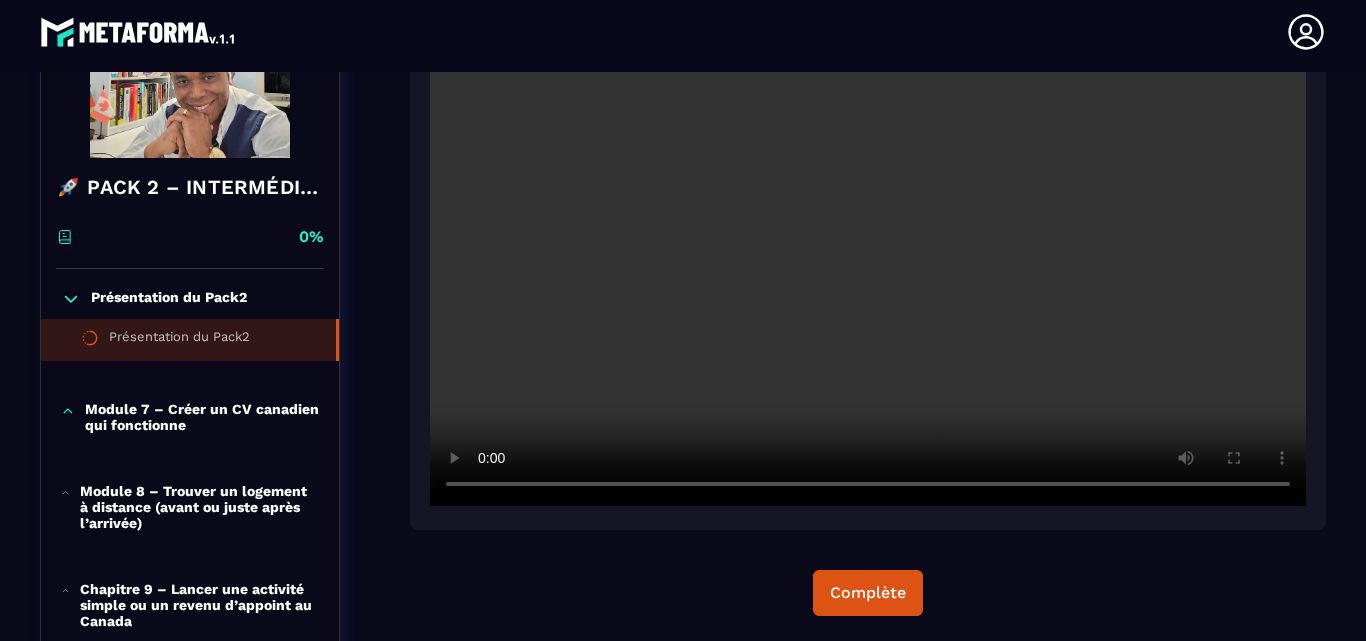 click 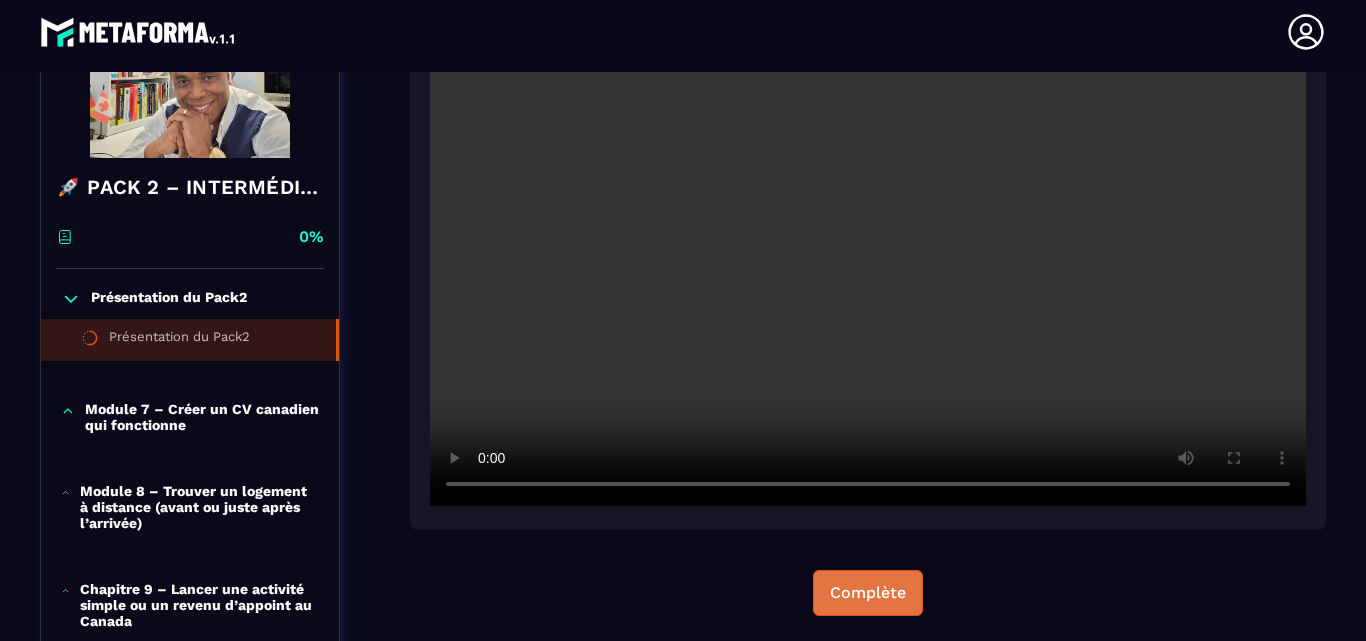 click on "Complète" at bounding box center (868, 593) 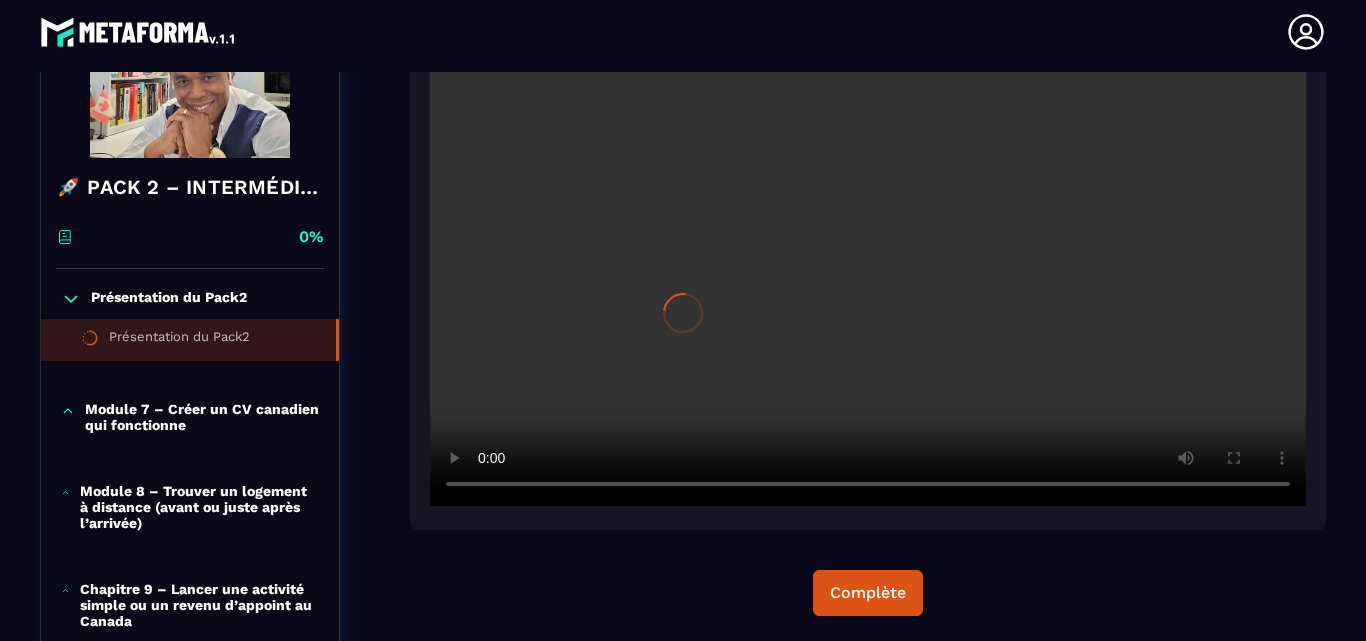 click at bounding box center [683, 312] 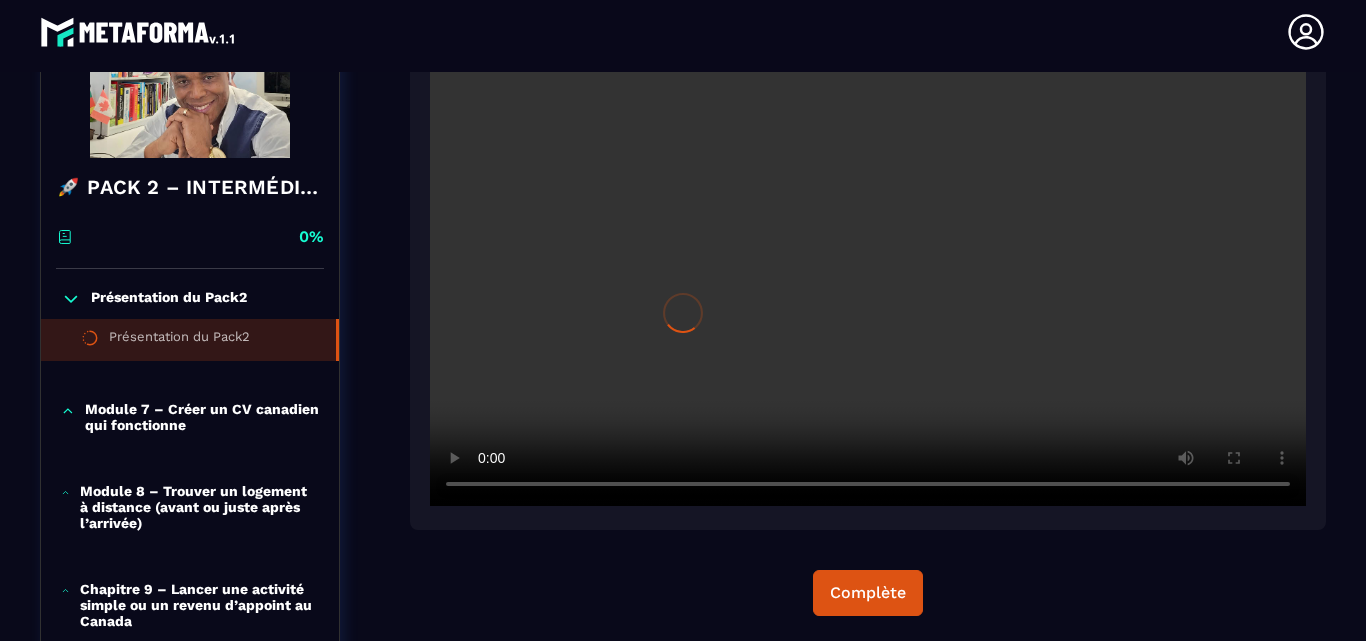 click at bounding box center [683, 312] 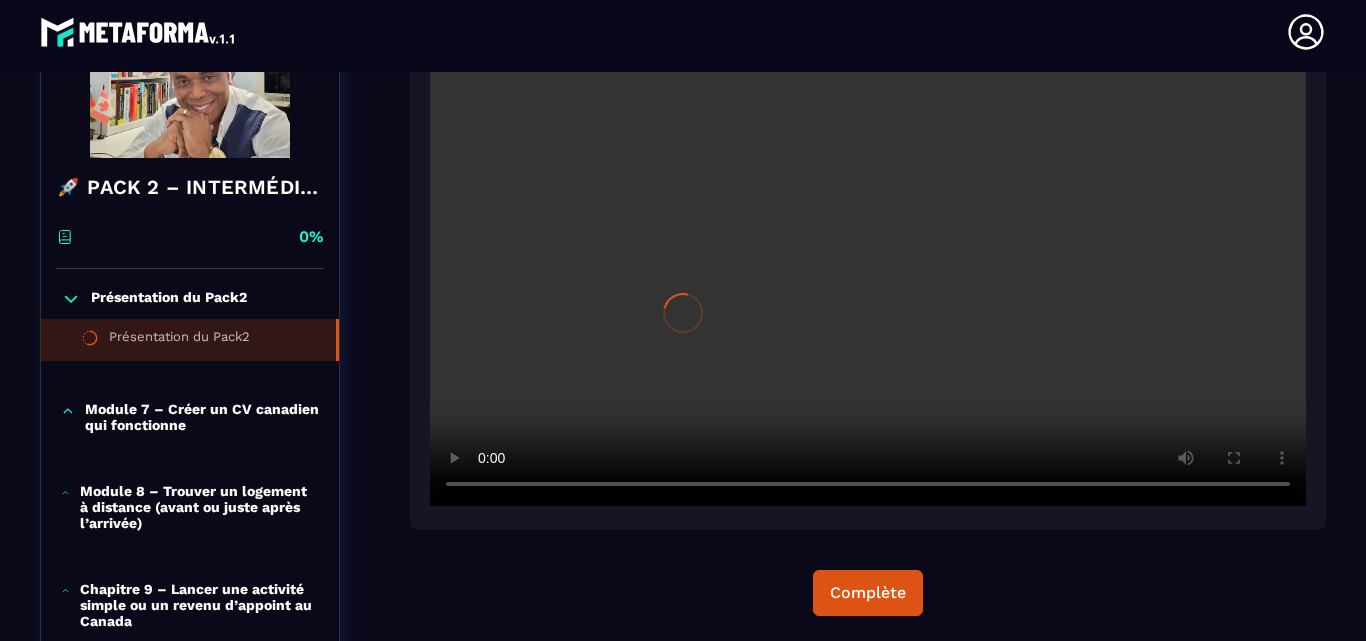 click at bounding box center [683, 312] 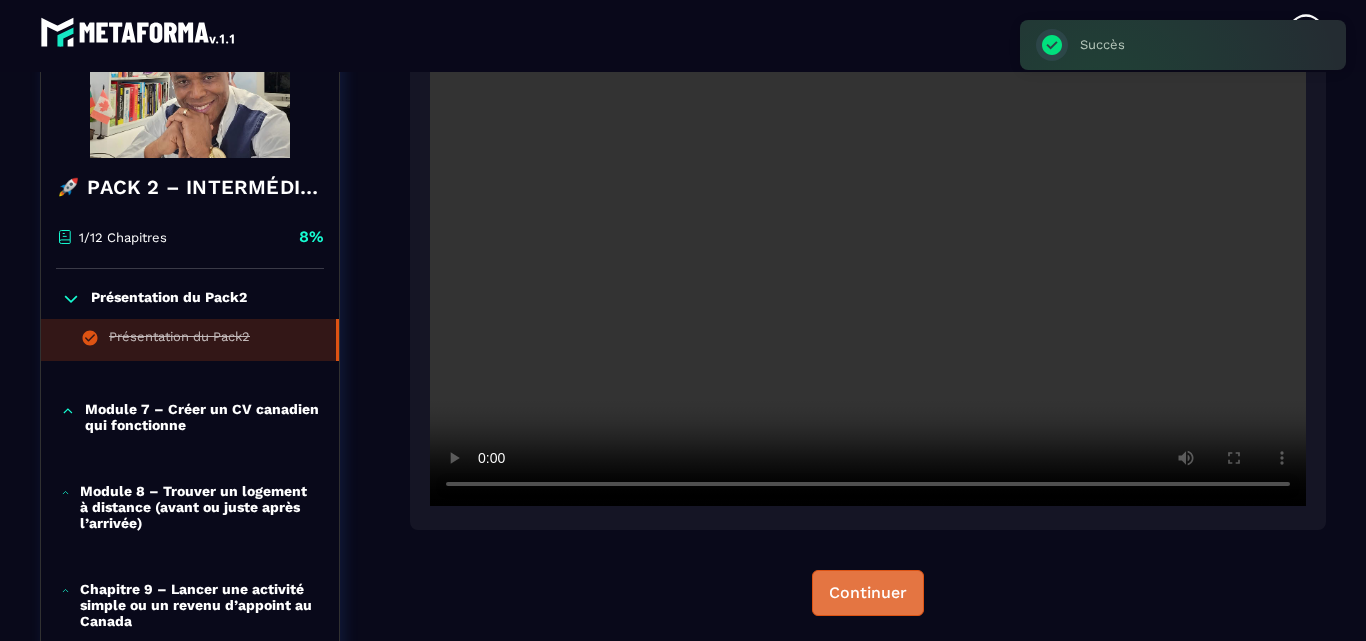 click on "Continuer" at bounding box center [868, 593] 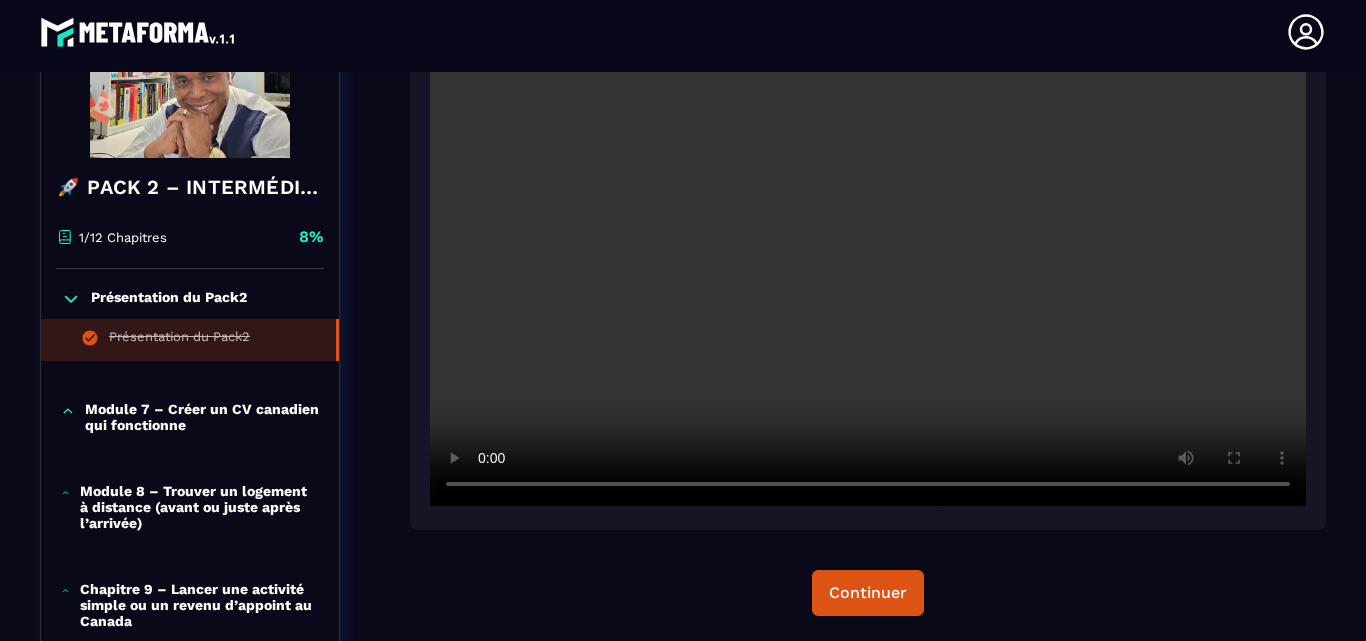 click 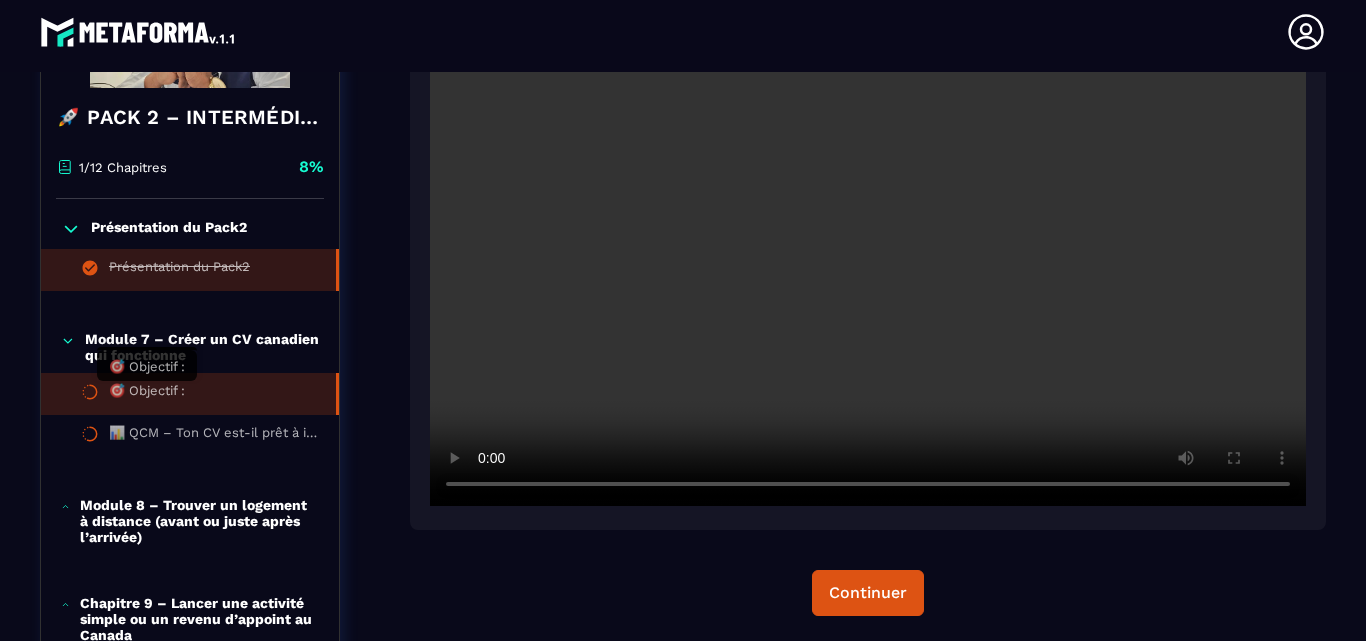 click on "🎯 Objectif :" at bounding box center (147, 394) 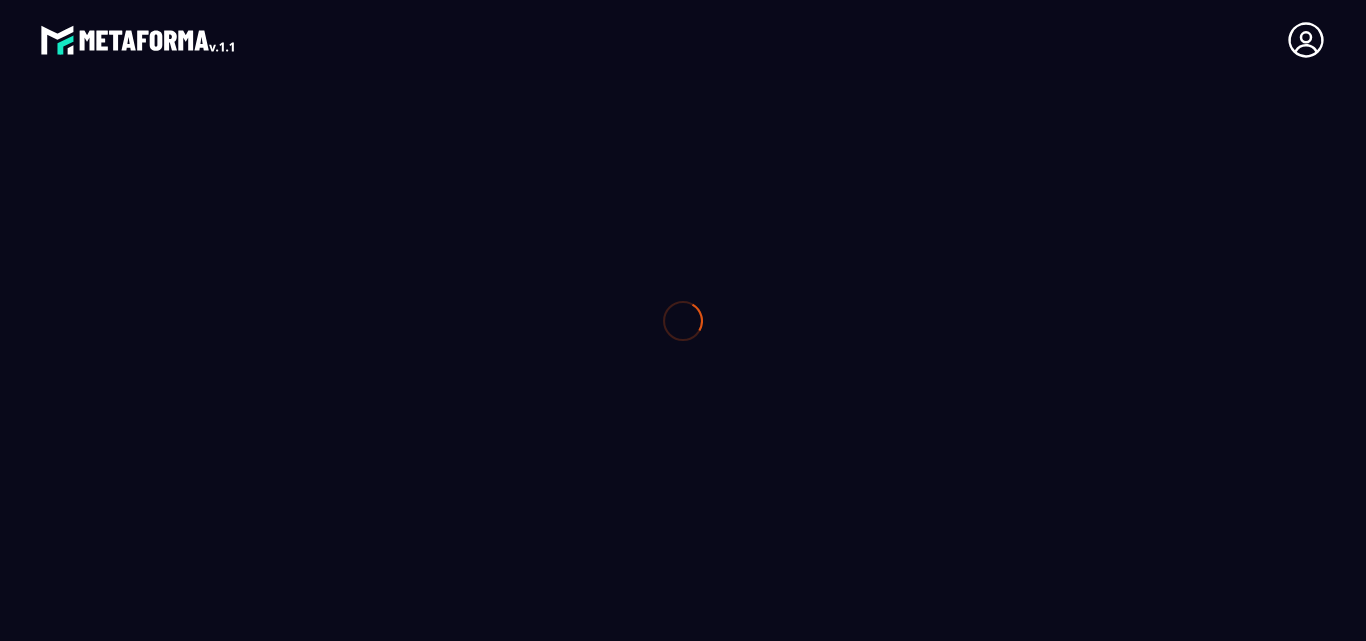 scroll, scrollTop: 0, scrollLeft: 0, axis: both 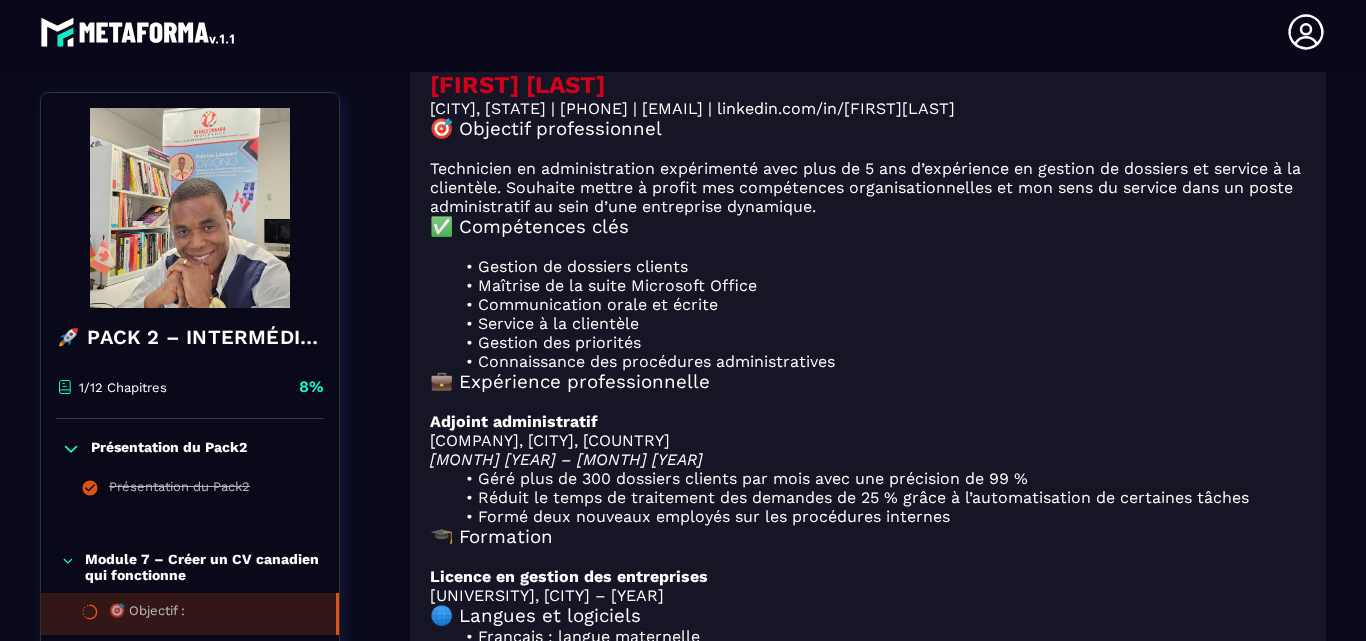 click on "Service à la clientèle" at bounding box center (880, 323) 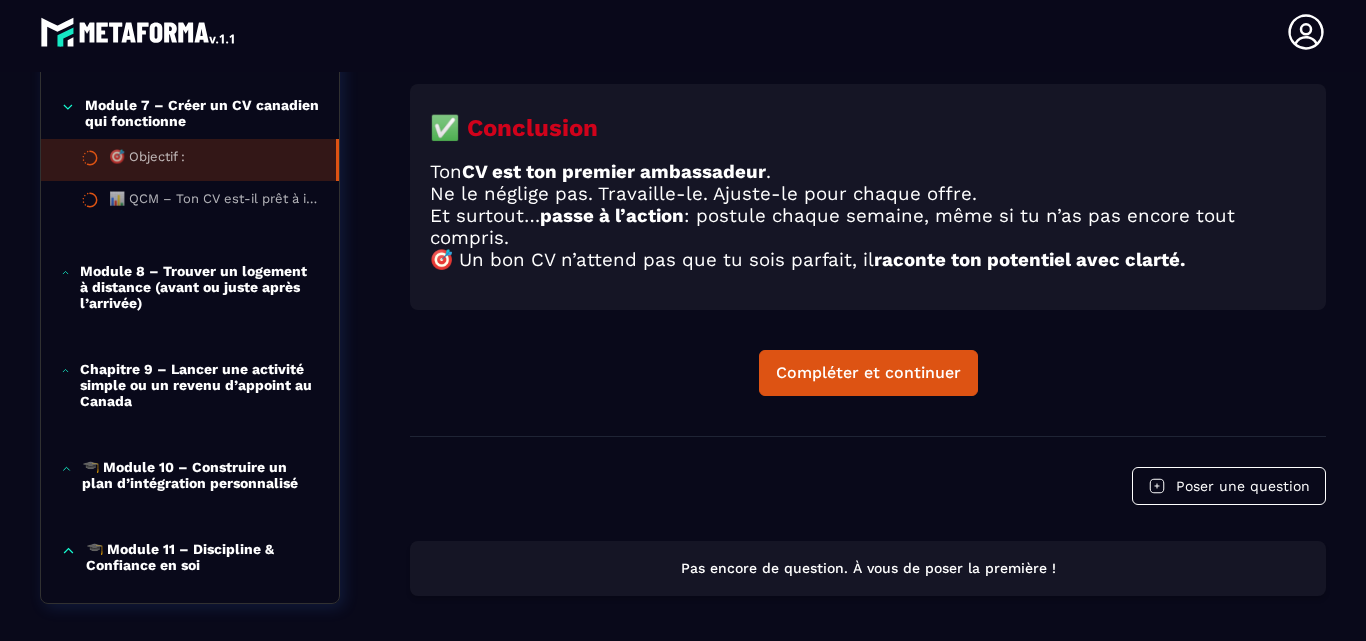 scroll, scrollTop: 4208, scrollLeft: 0, axis: vertical 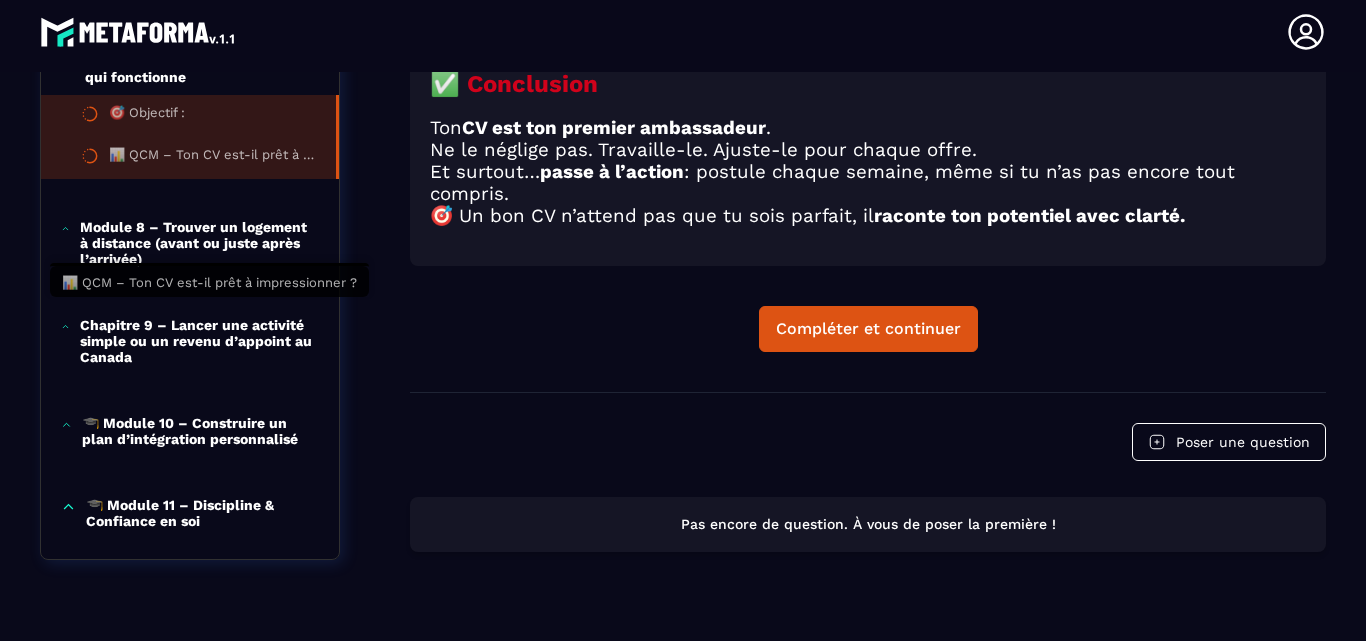 click on "📊 QCM – Ton CV est-il prêt à impressionner ?" at bounding box center (212, 158) 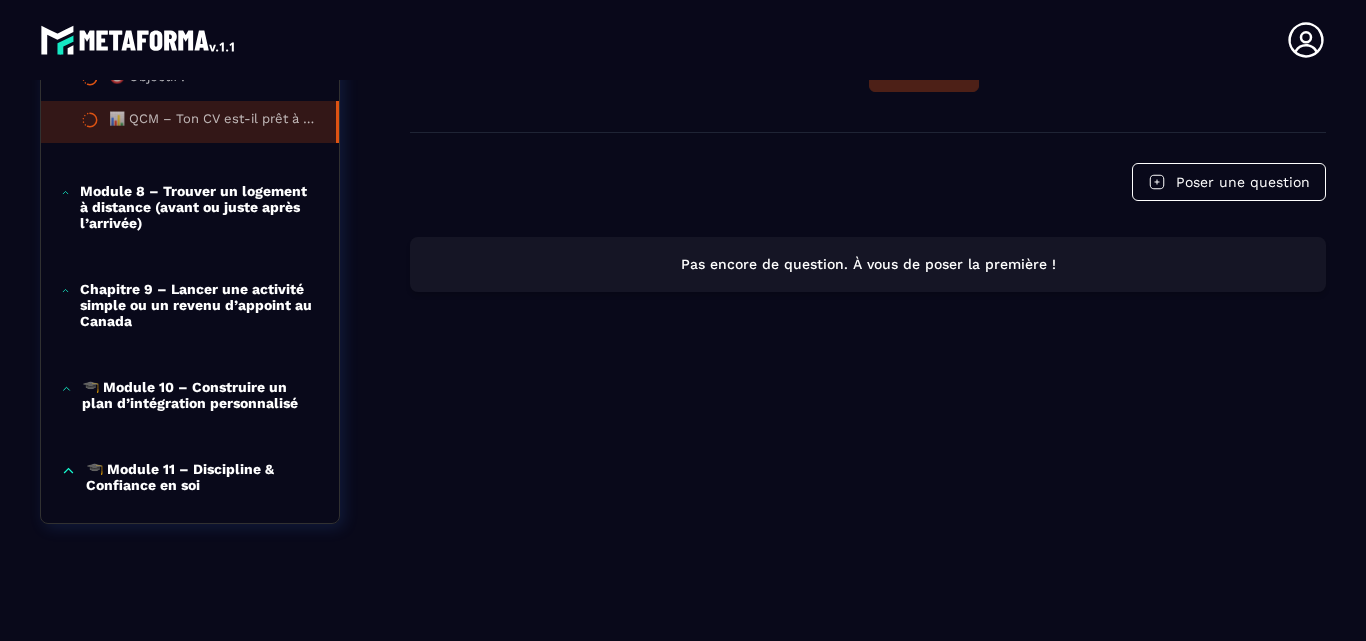 scroll, scrollTop: 736, scrollLeft: 0, axis: vertical 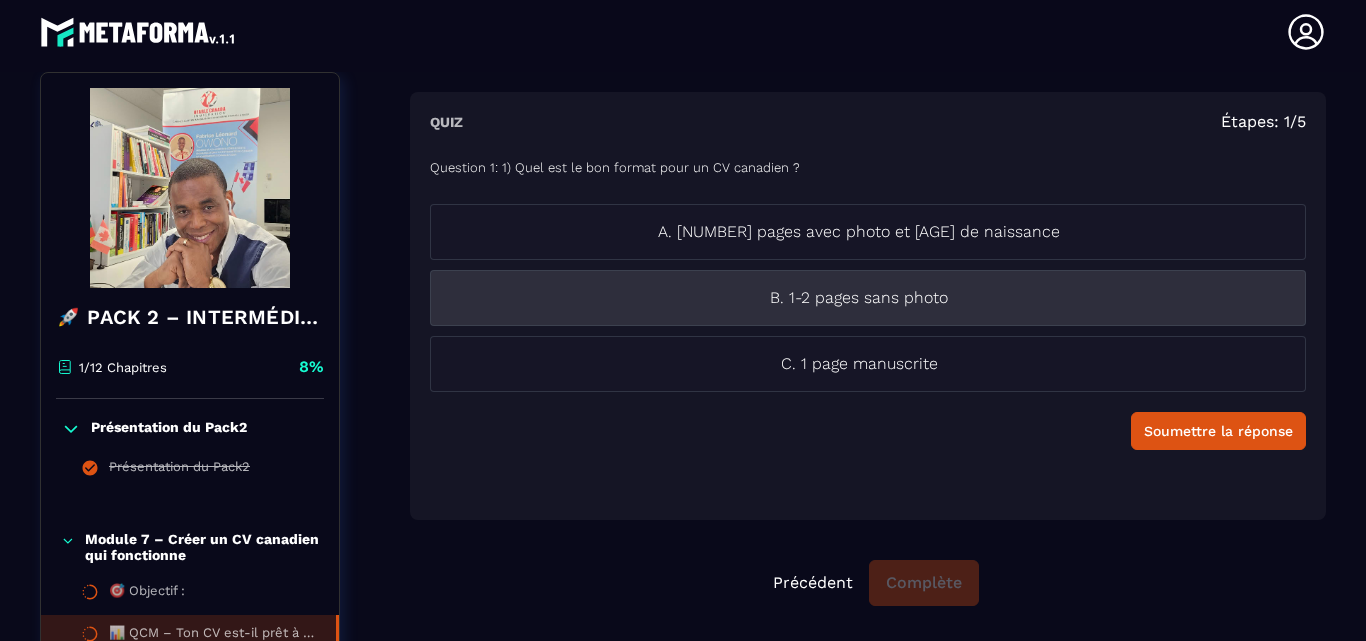 click on "B. 1-2 pages sans photo" at bounding box center [859, 298] 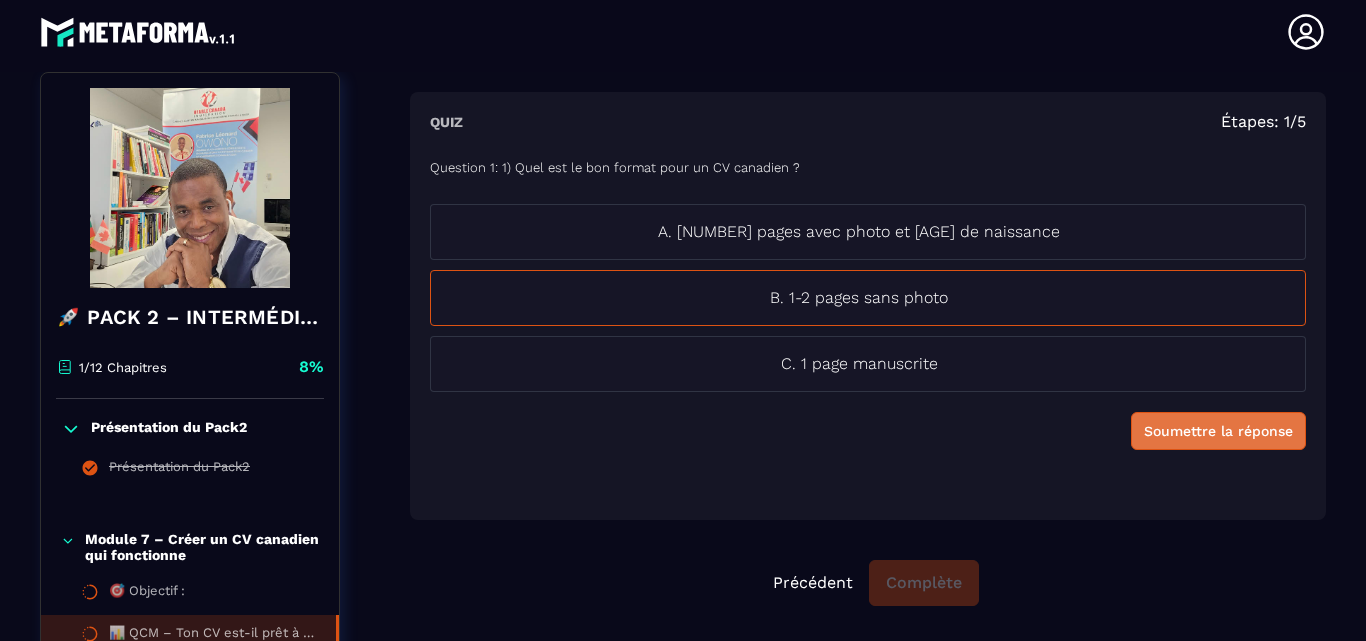 click on "Soumettre la réponse" at bounding box center [1218, 431] 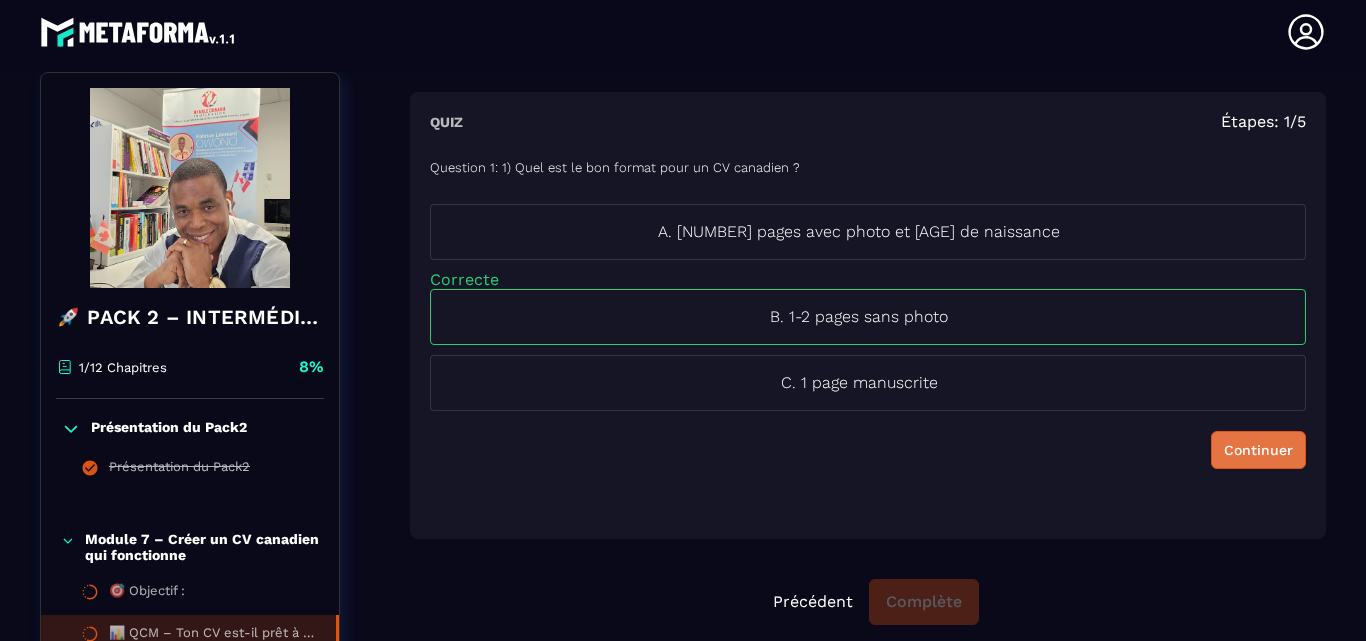 click on "Continuer" at bounding box center [1258, 450] 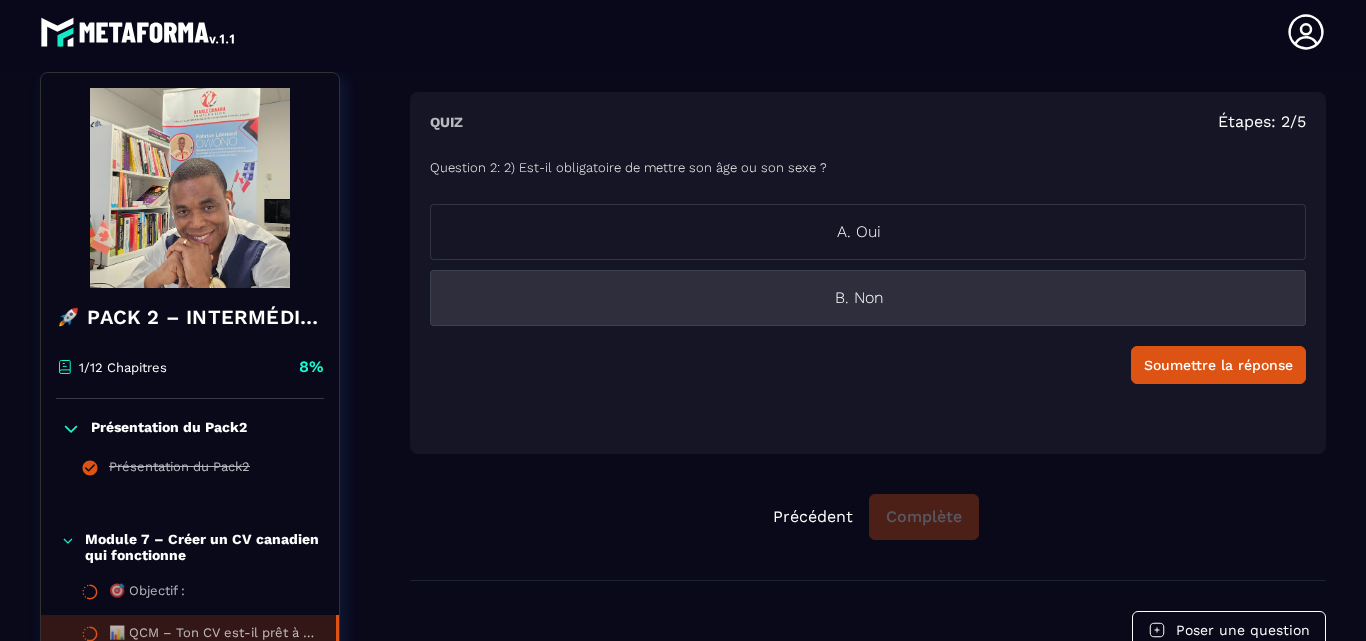 click on "B. Non" at bounding box center (859, 298) 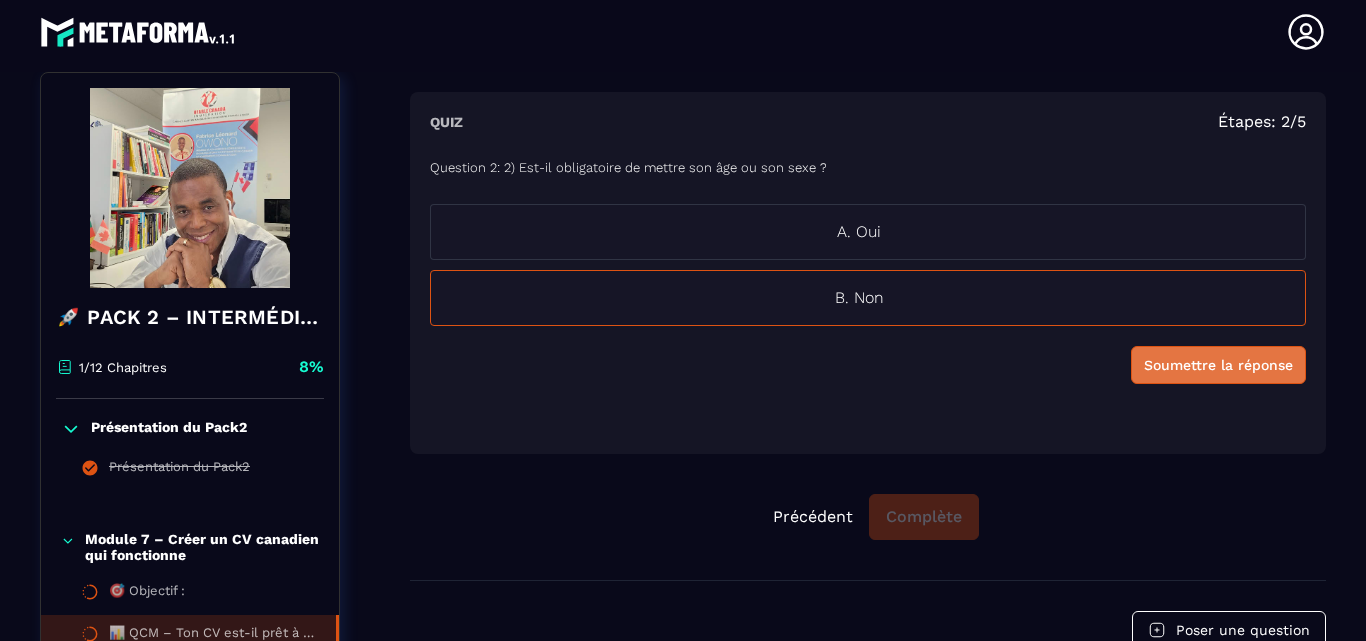 click on "Soumettre la réponse" at bounding box center (1218, 365) 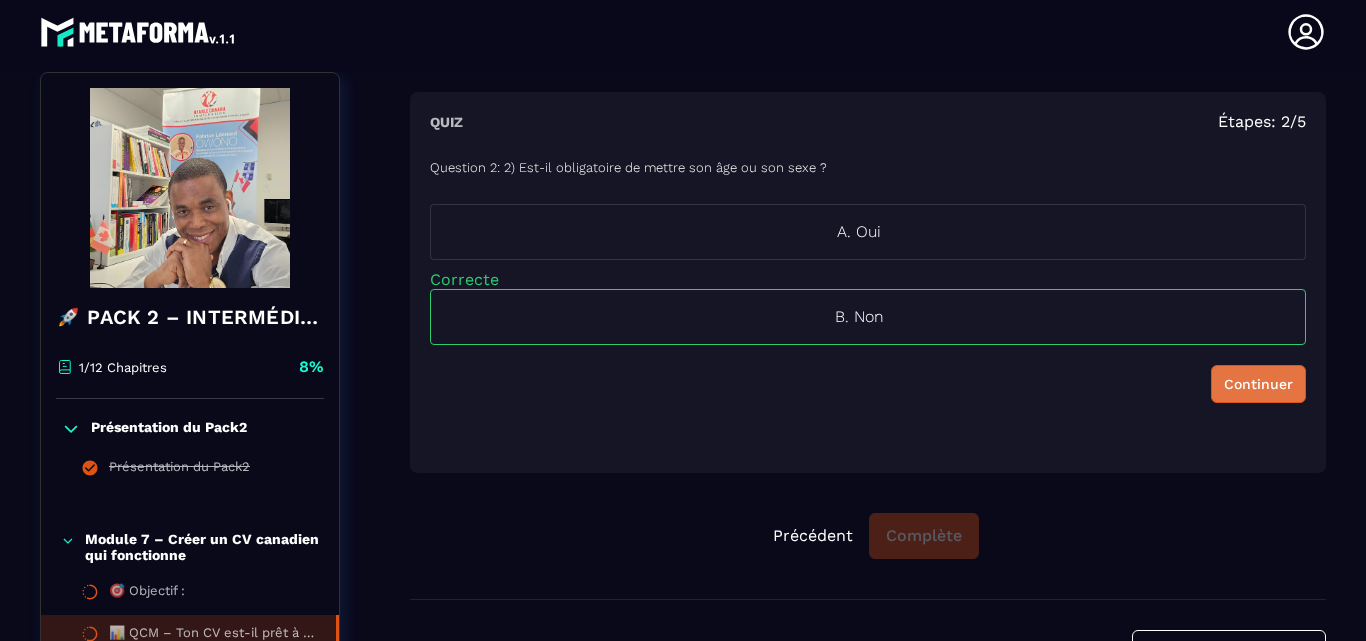 click on "Continuer" at bounding box center (1258, 384) 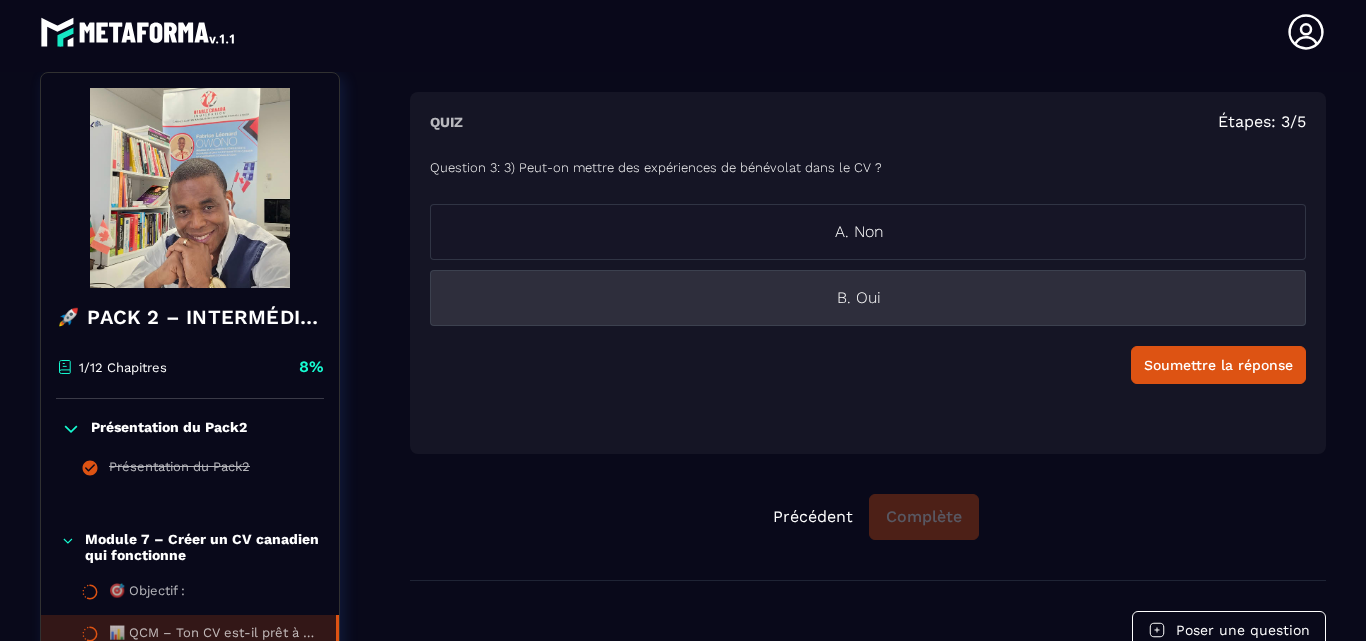 click on "B. Oui" at bounding box center [859, 298] 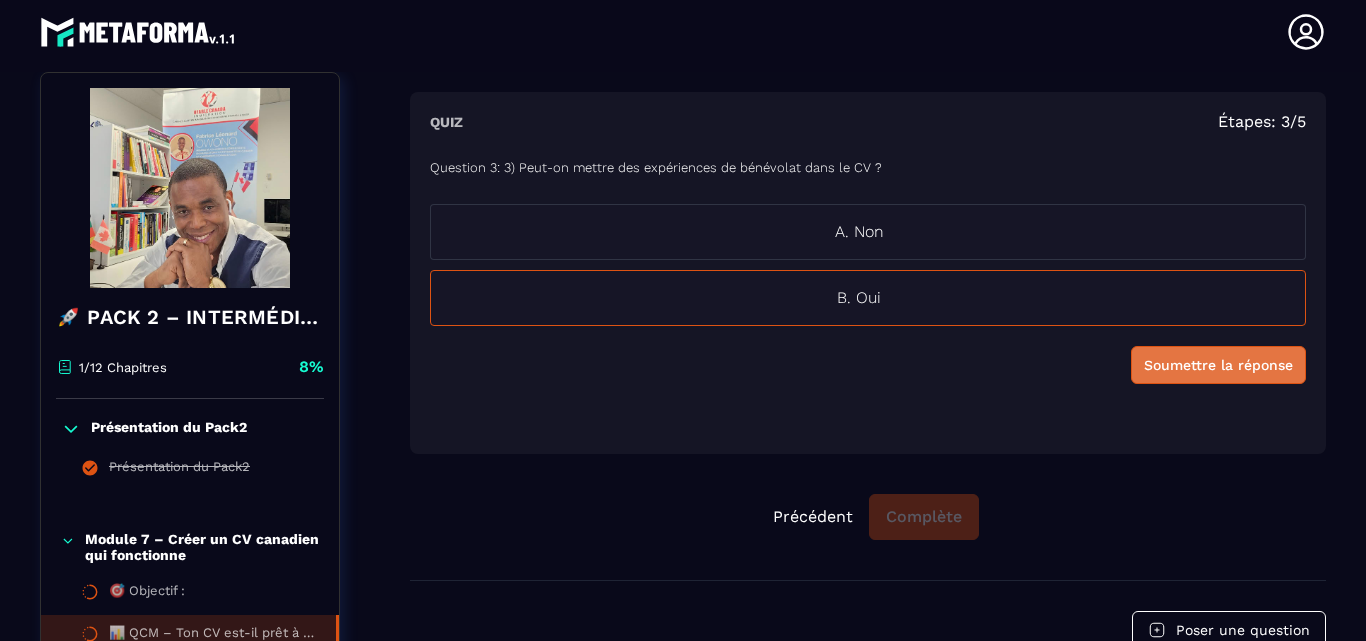 click on "Soumettre la réponse" at bounding box center (1218, 365) 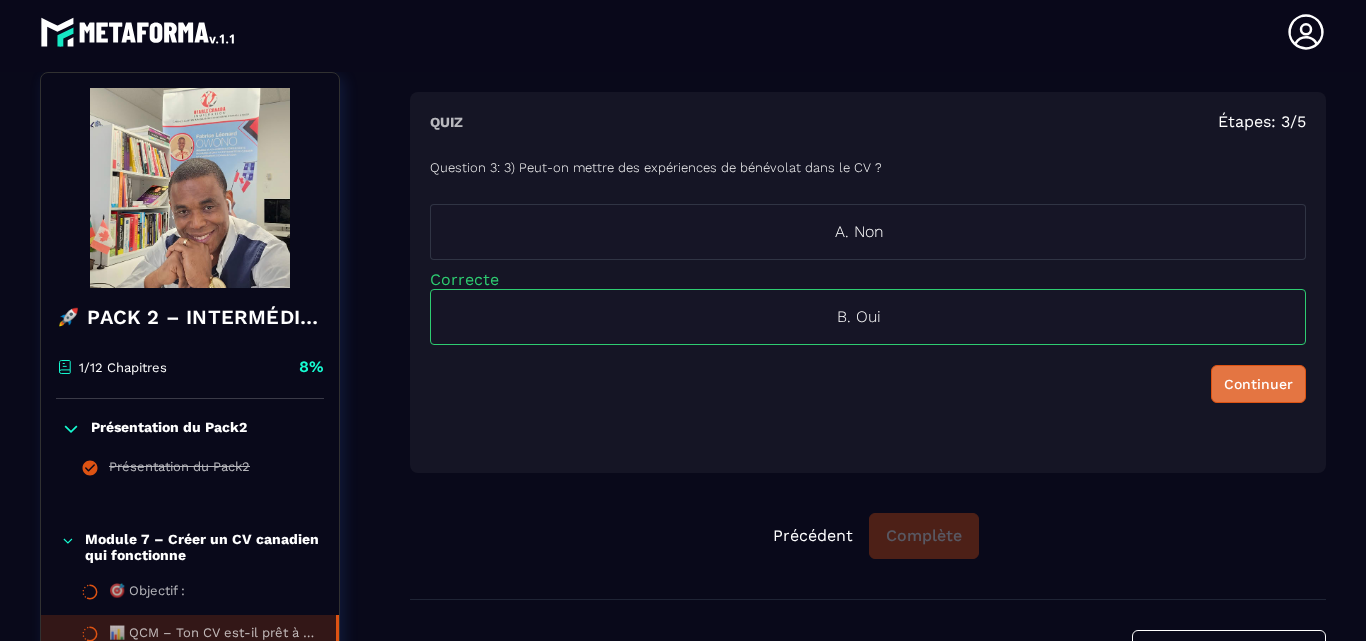 click on "Continuer" at bounding box center (1258, 384) 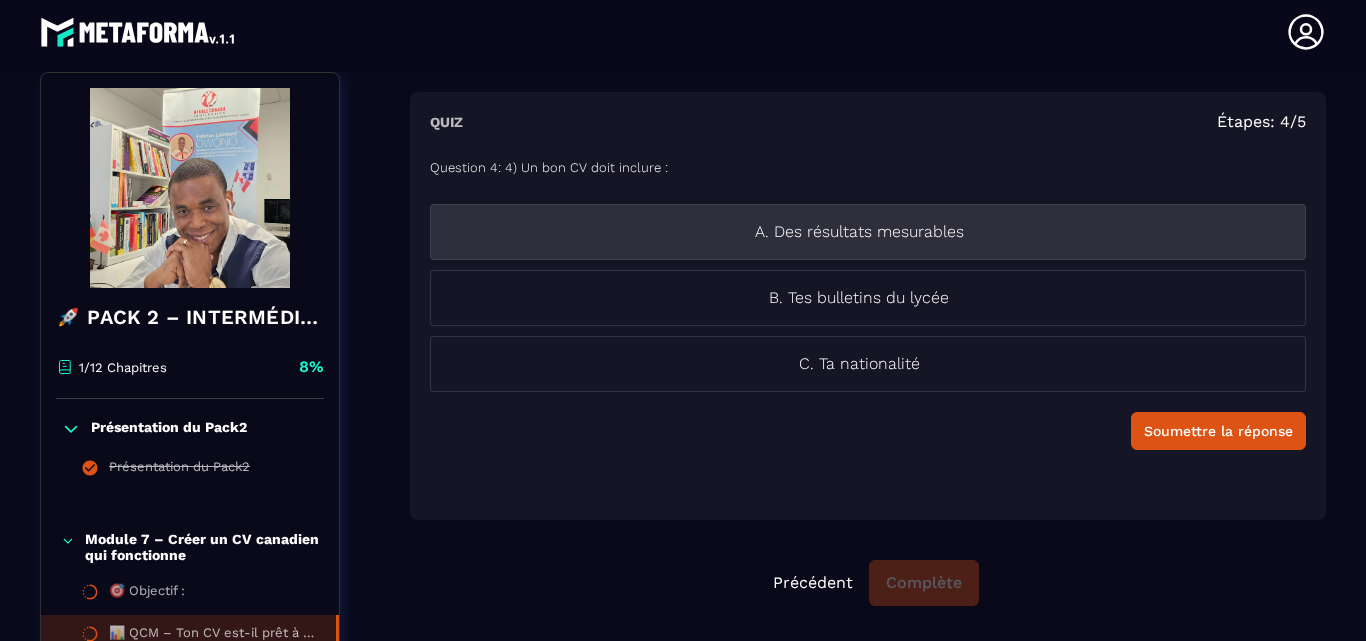 click on "A. Des résultats mesurables" at bounding box center [859, 232] 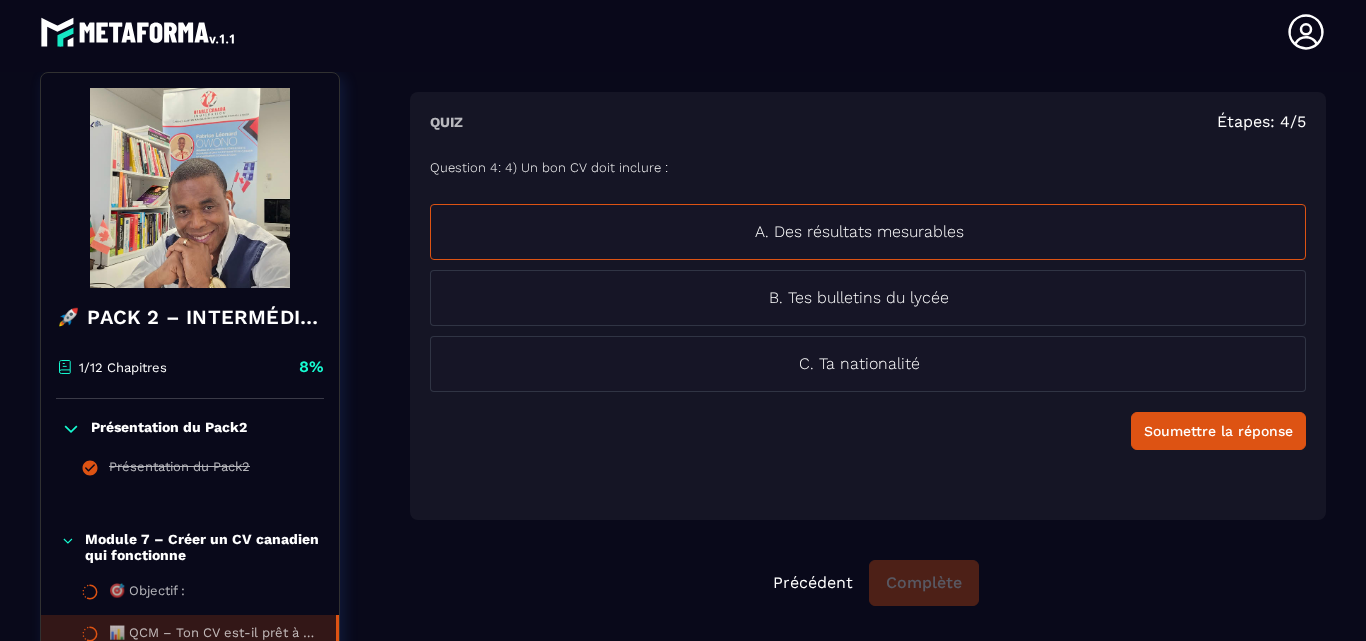 click on "Achille Durand Tchouanga Tchouanga achilletchouanga@gmail.com Formations Questions Communauté Événements Français Déconnexion Fermer Formations Questions Communauté Événements Formations / 🚀 PACK 2 – INTERMÉDIAIRE : Réussir son installation au Canada / 📊 QCM – Ton CV est-il prêt à impressionner ?  🚀 PACK 2 – INTERMÉDIAIRE : Réussir son installation au Canada 1/12 Chapitres 8%  Présentation du Pack2 Présentation du Pack2 Module 7 – Créer un CV canadien qui fonctionne 🎯 Objectif :  📊 QCM – Ton CV est-il prêt à impressionner ?  Module 8 – Trouver un logement à distance (avant ou juste après l’arrivée) Chapitre 9 – Lancer une activité simple ou un revenu d’appoint au Canada 🎓 Module 10 – Construire un plan d’intégration personnalisé 🎓 Module 11 – Discipline & Confiance en soi 🚀 PACK 2 – INTERMÉDIAIRE : Réussir son installation au Canada 1/12 Chapitres 8%  Présentation du Pack2 🎯 Objectif :" at bounding box center [683, 320] 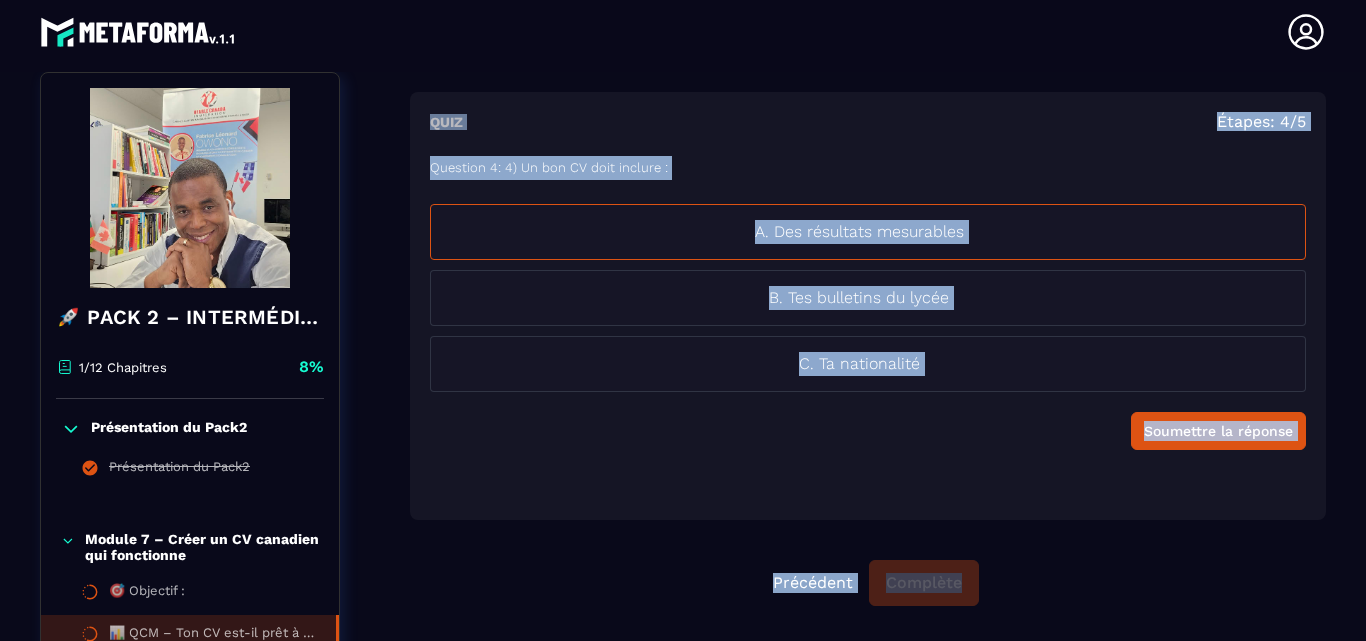 click on "Question 4: 4) Un bon CV doit inclure :  A. Des résultats mesurables B. Tes bulletins du lycée  C. Ta nationalité  Soumettre la réponse" at bounding box center (868, 320) 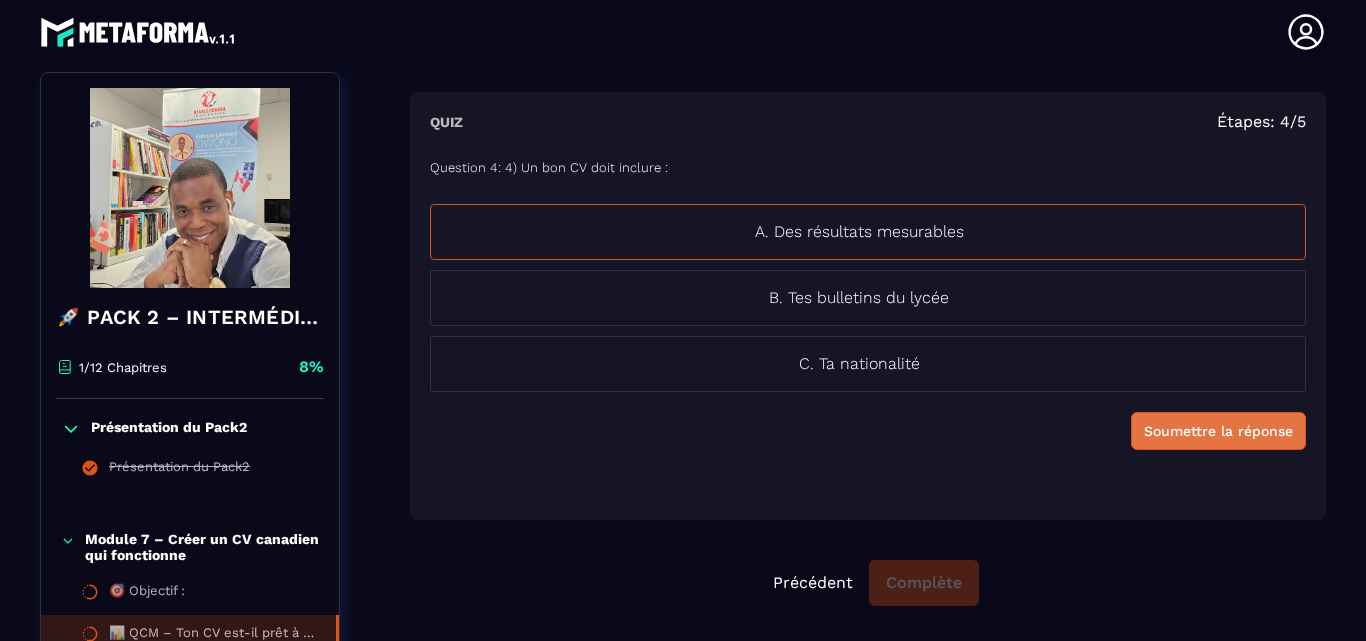 click on "Soumettre la réponse" at bounding box center (1218, 431) 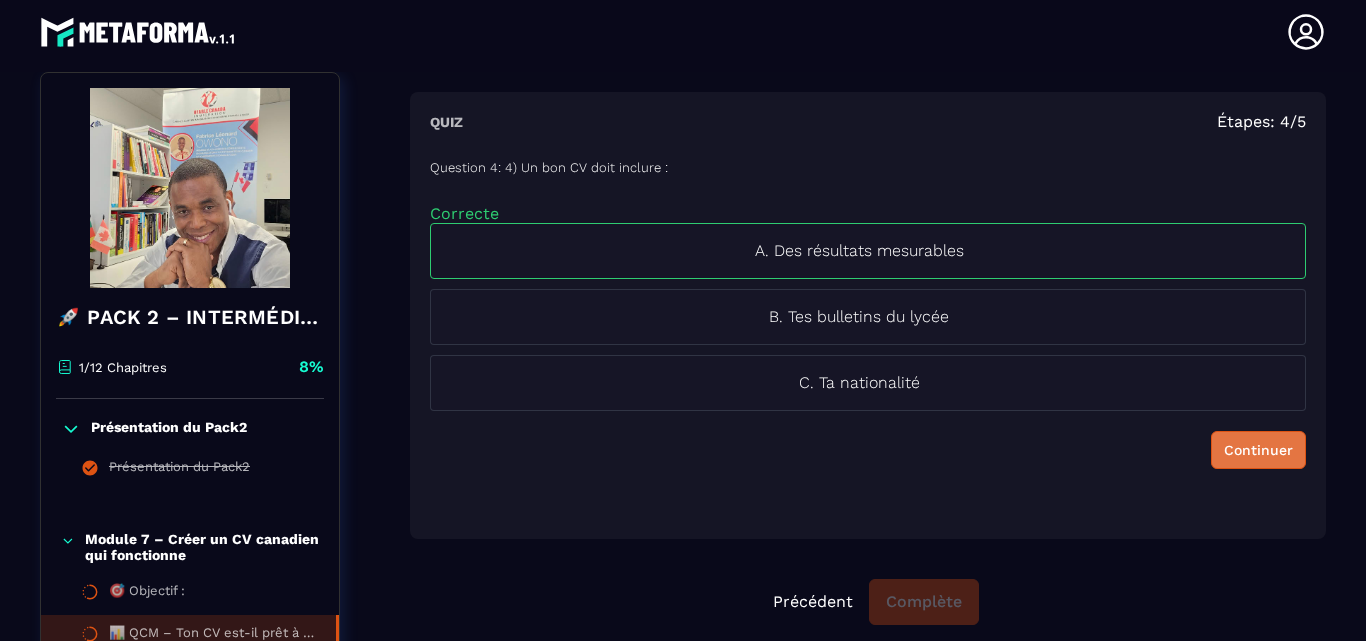 click on "Continuer" at bounding box center (1258, 450) 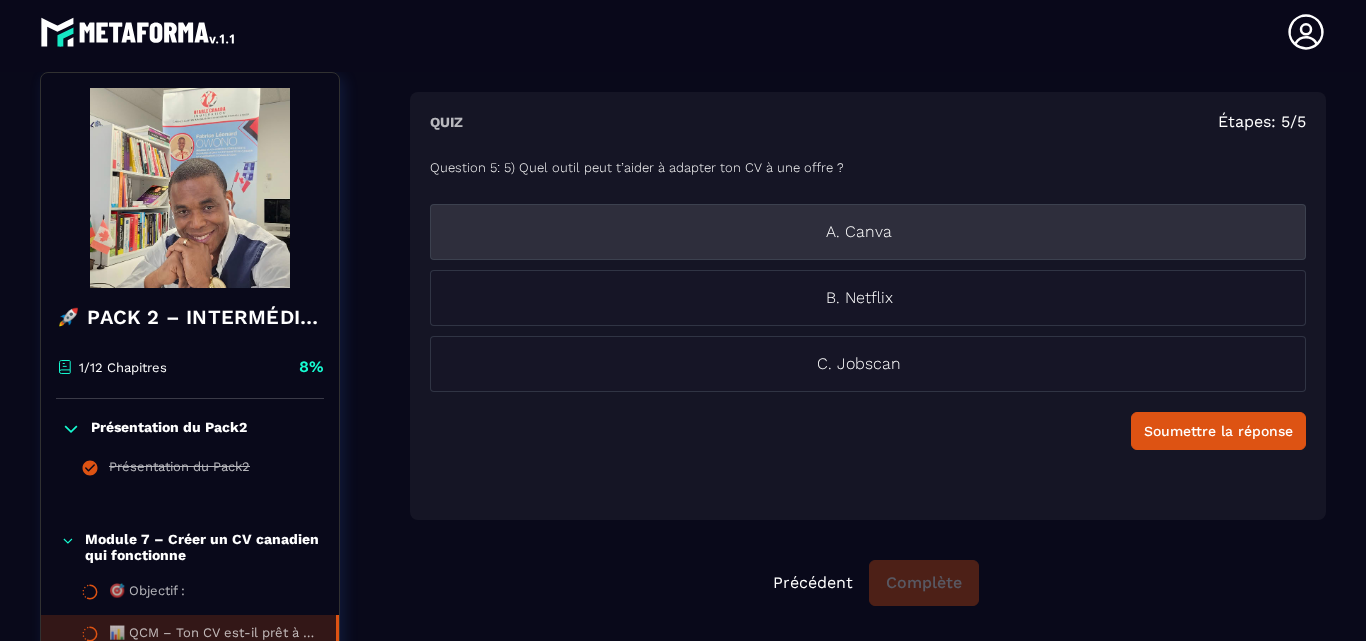 click on "A. Canva" at bounding box center [859, 232] 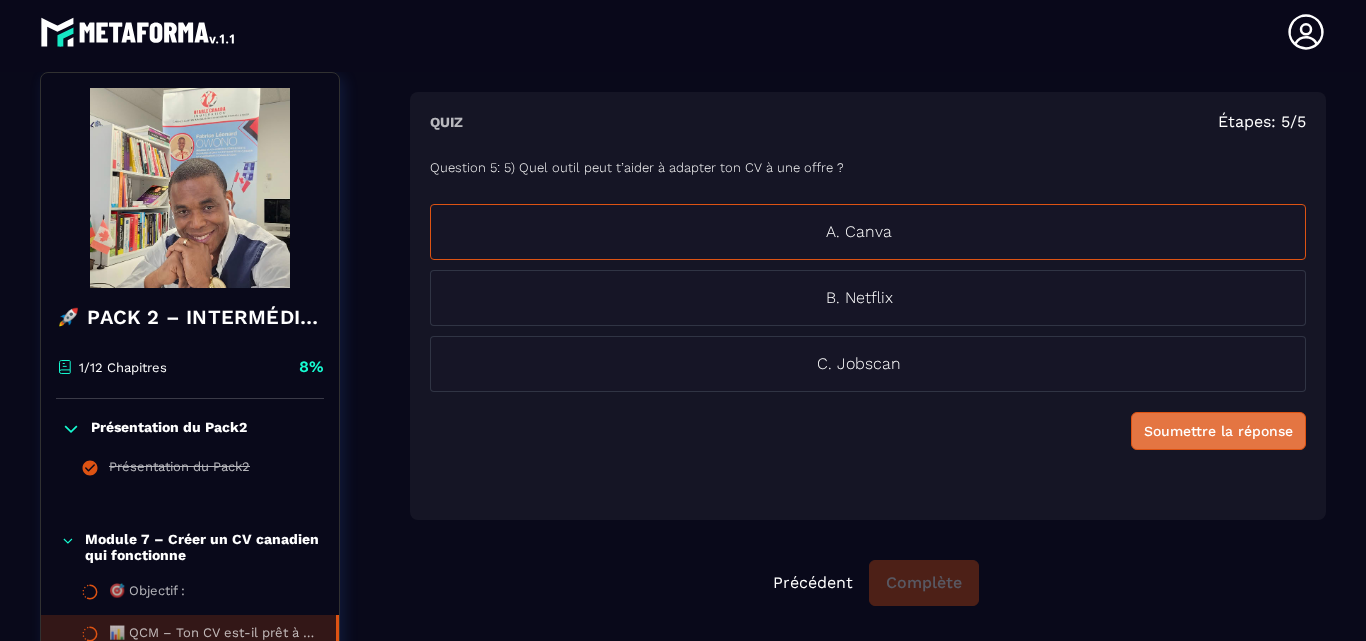 click on "Soumettre la réponse" at bounding box center (1218, 431) 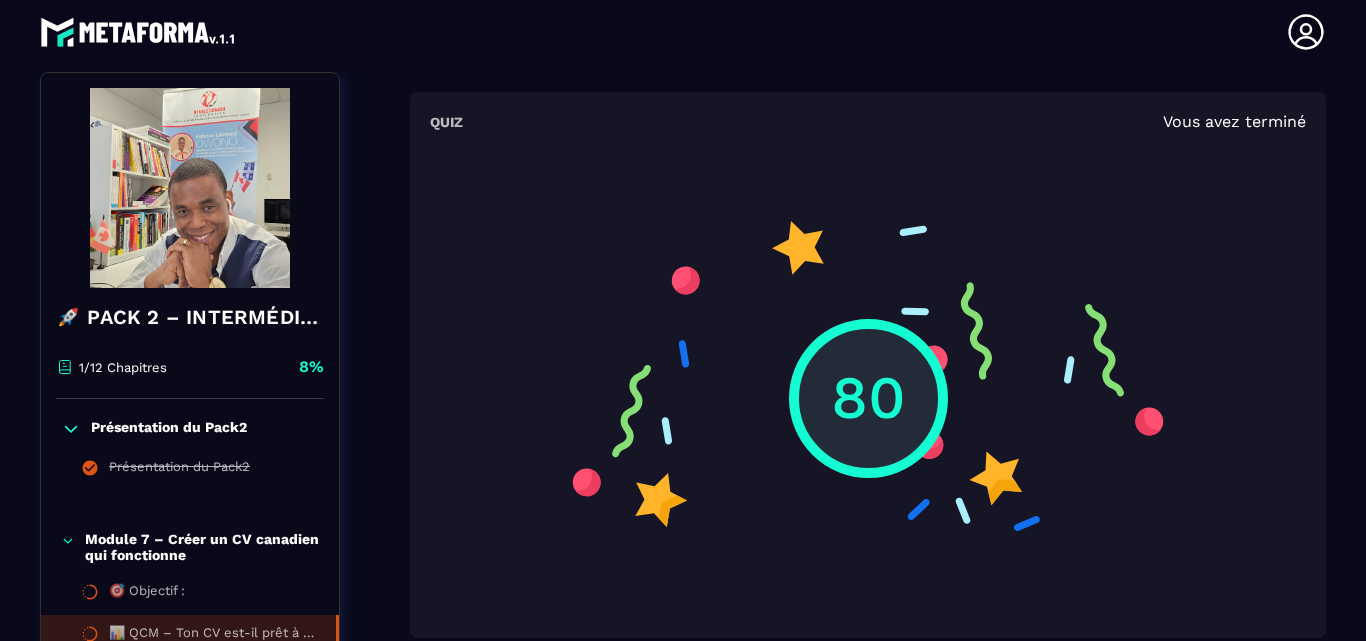click 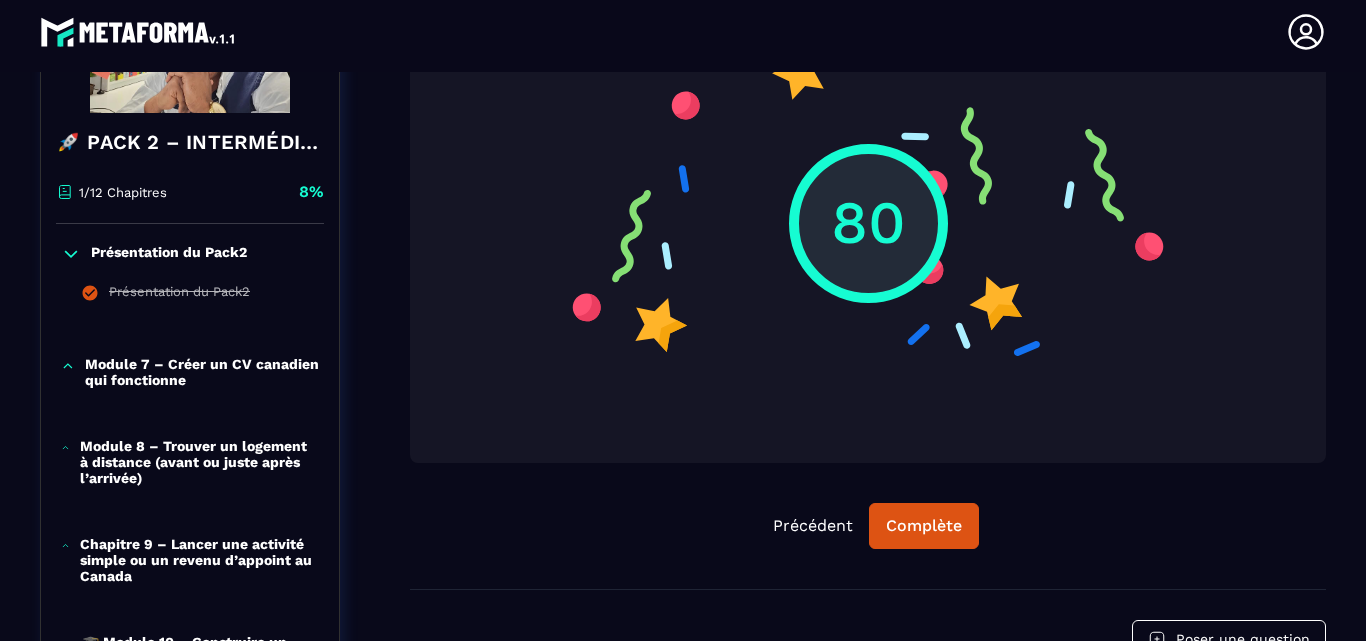 scroll, scrollTop: 508, scrollLeft: 0, axis: vertical 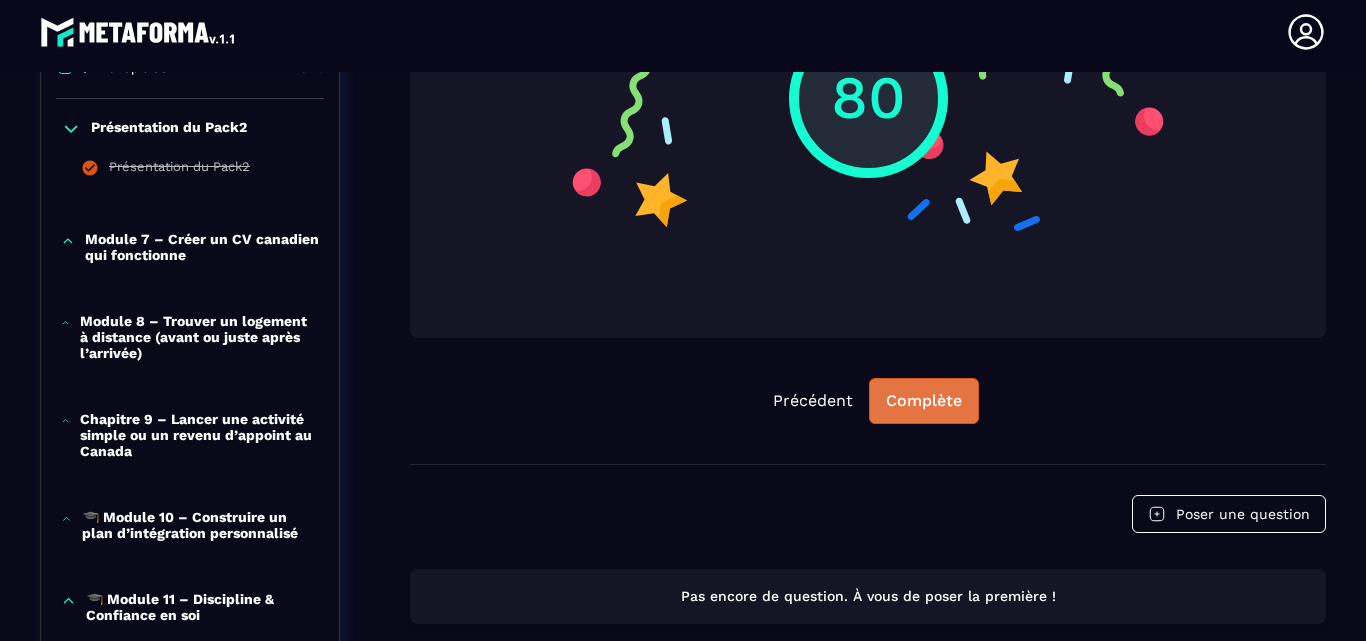click on "Complète" at bounding box center (924, 401) 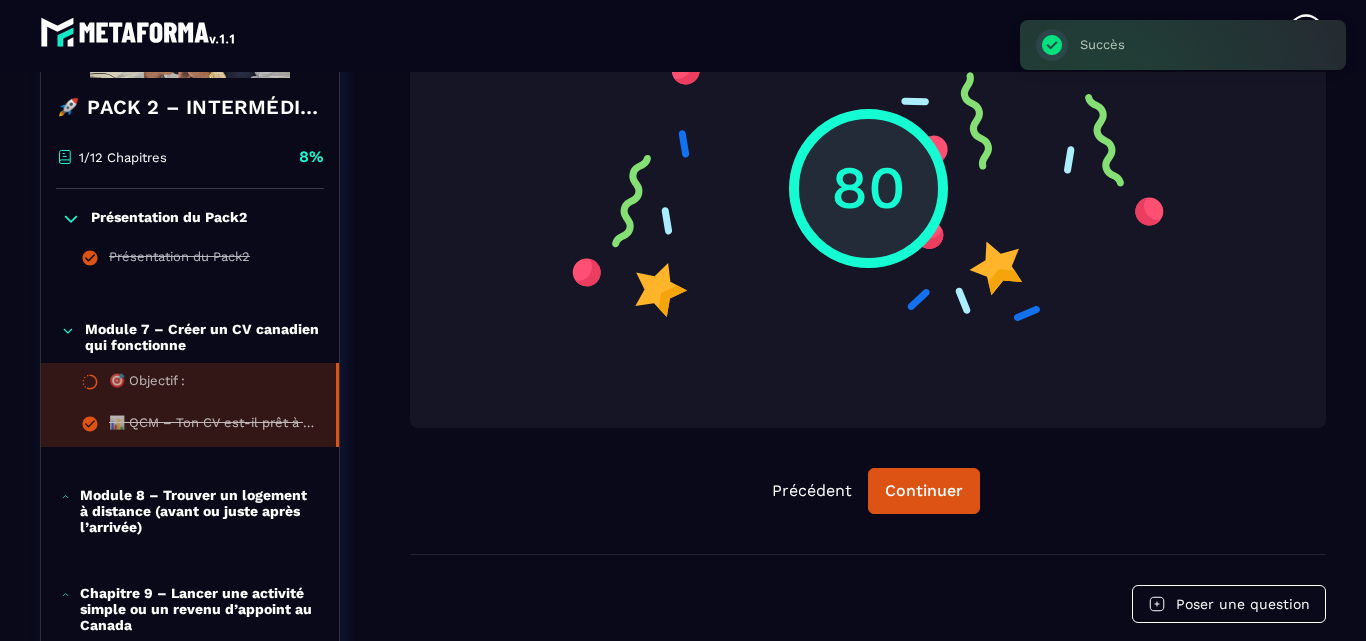 scroll, scrollTop: 408, scrollLeft: 0, axis: vertical 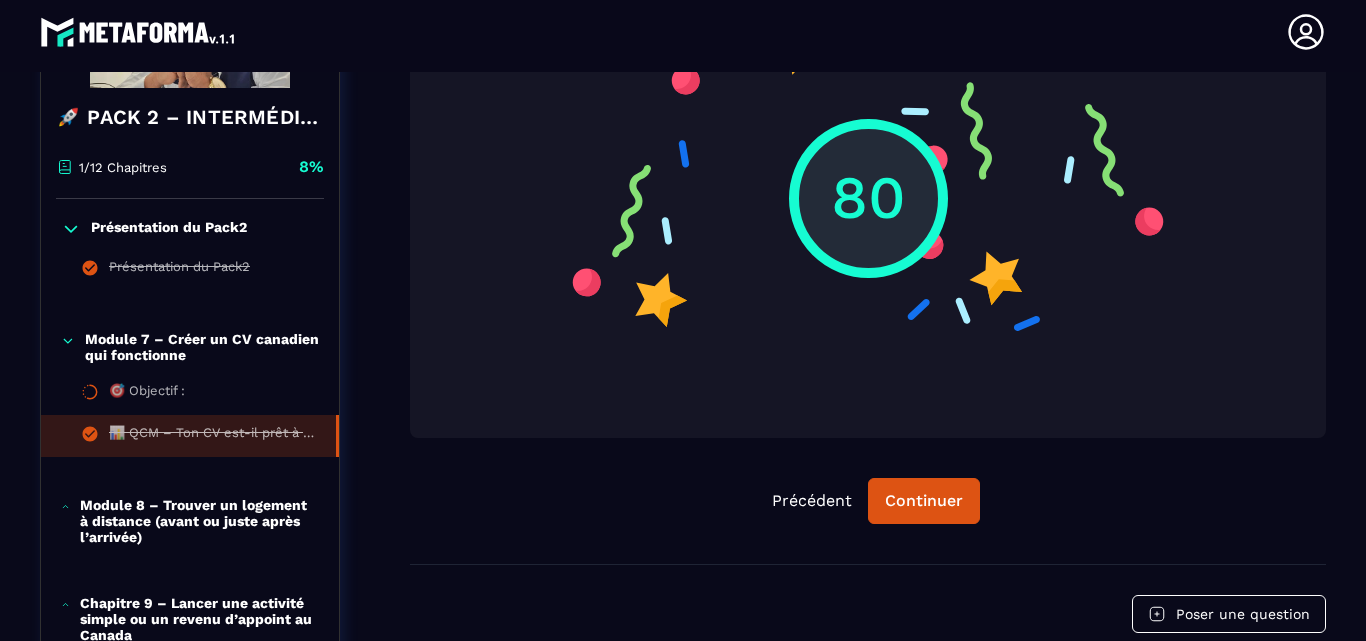 click on "Module 8 – Trouver un logement à distance (avant ou juste après l’arrivée)" at bounding box center [190, 521] 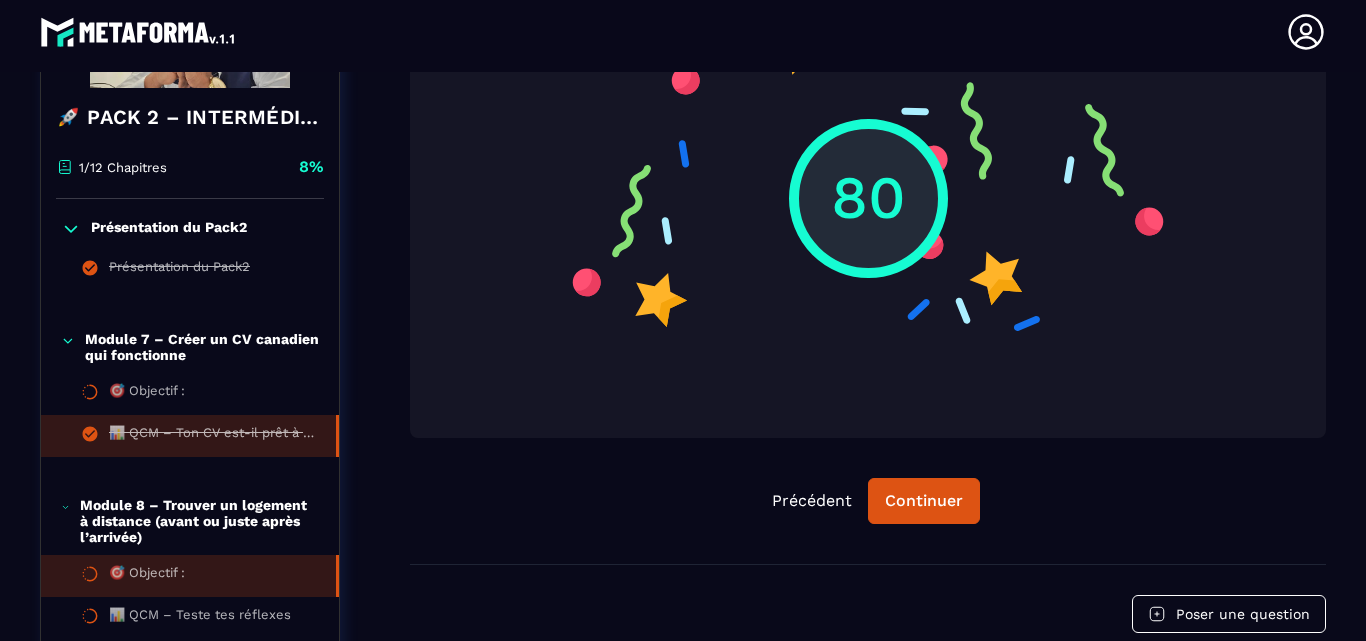 click on "🎯 Objectif :" 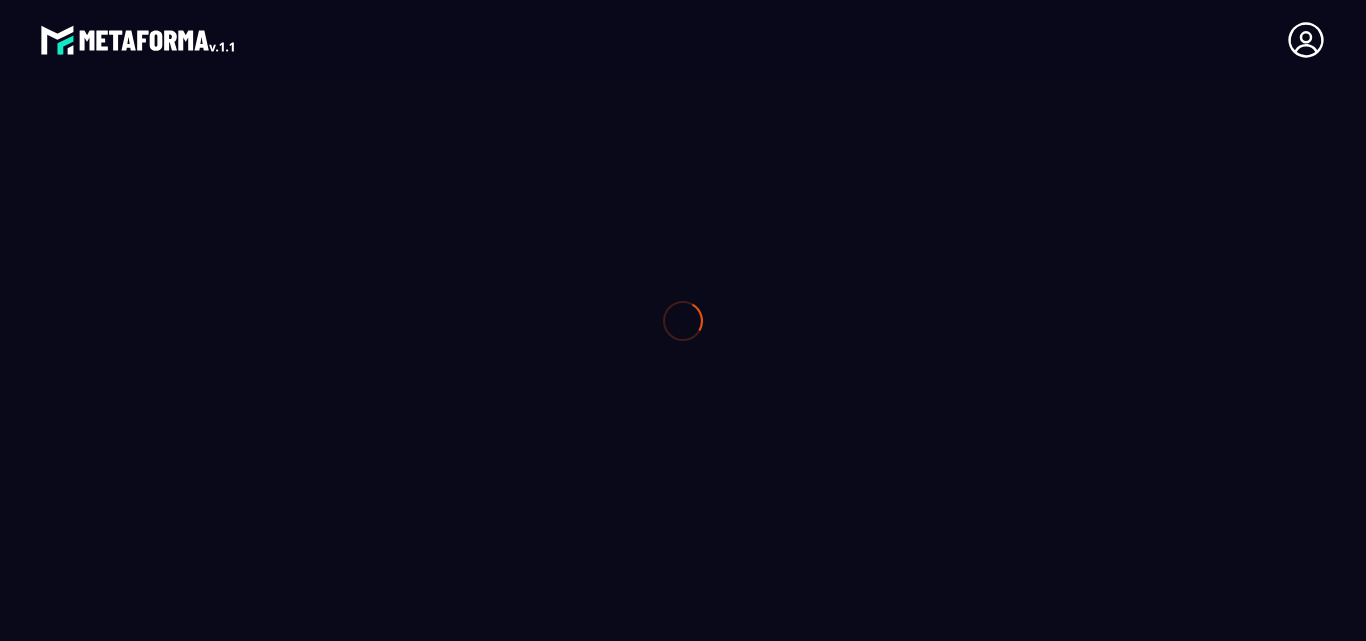 scroll, scrollTop: 0, scrollLeft: 0, axis: both 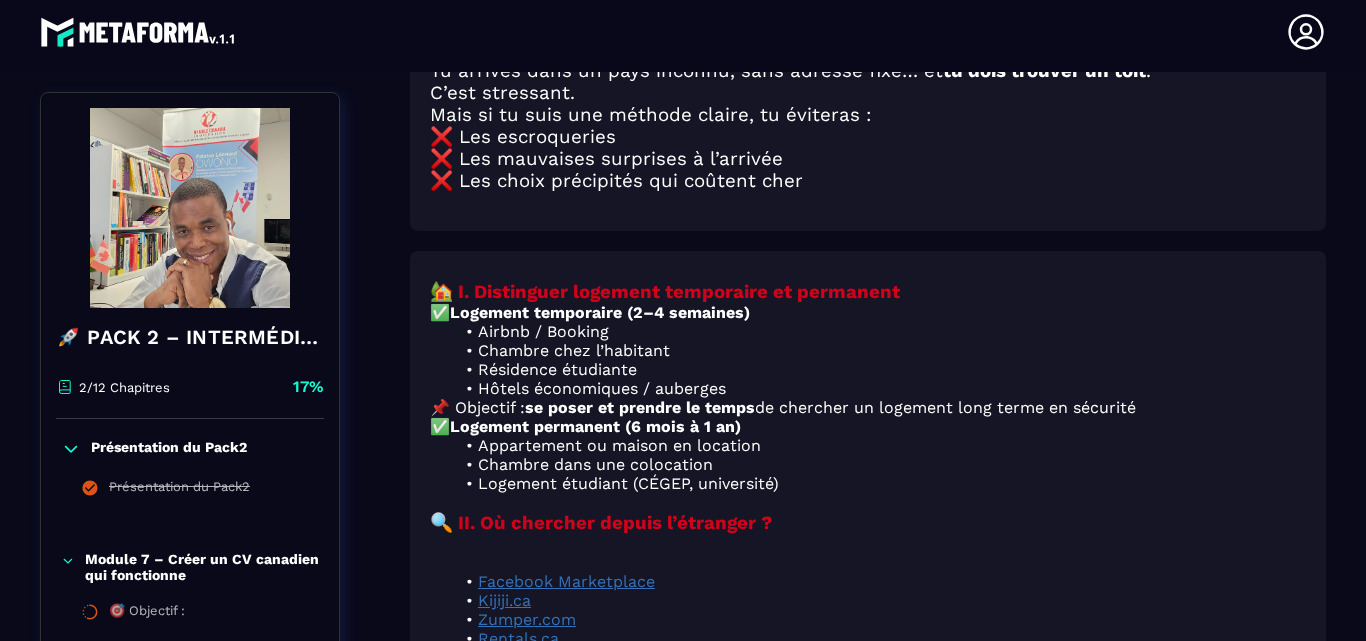 click 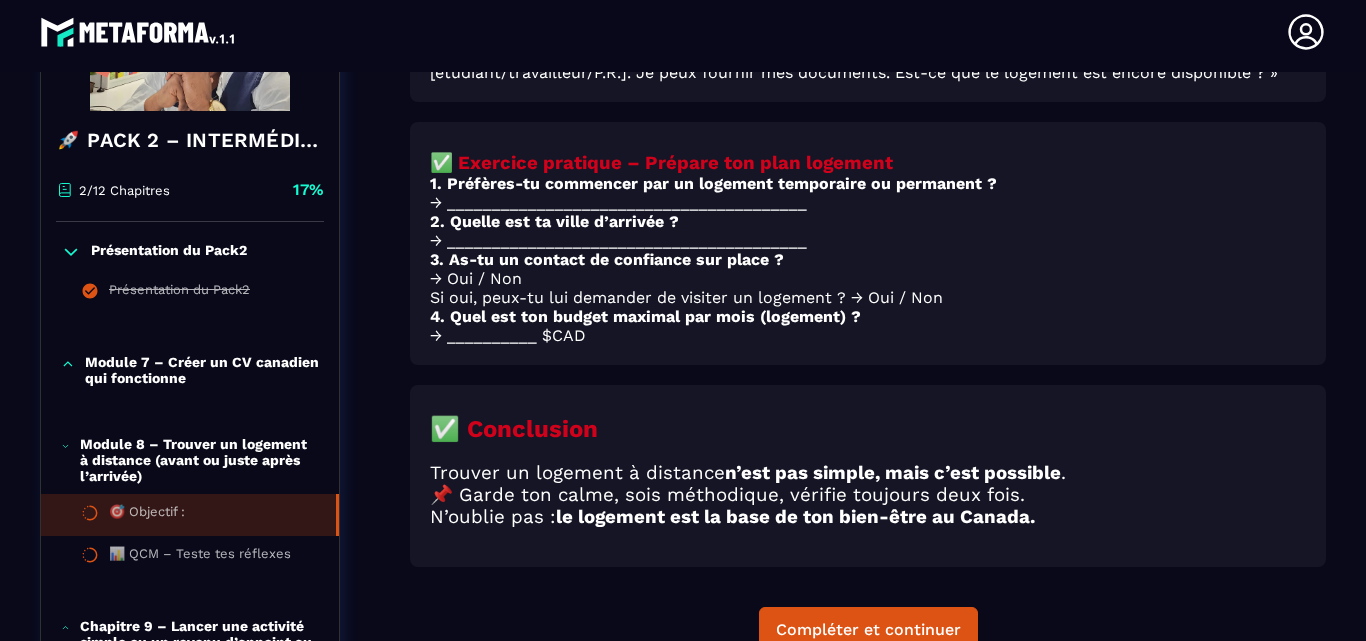 scroll, scrollTop: 1500, scrollLeft: 0, axis: vertical 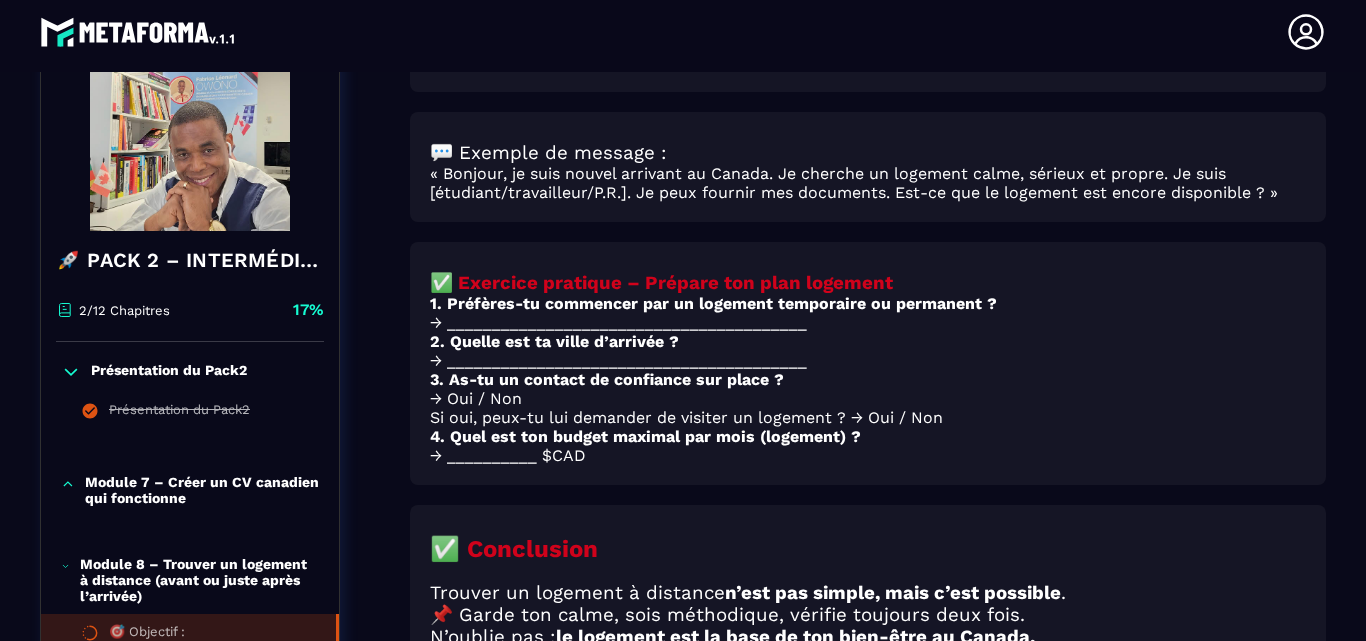 click 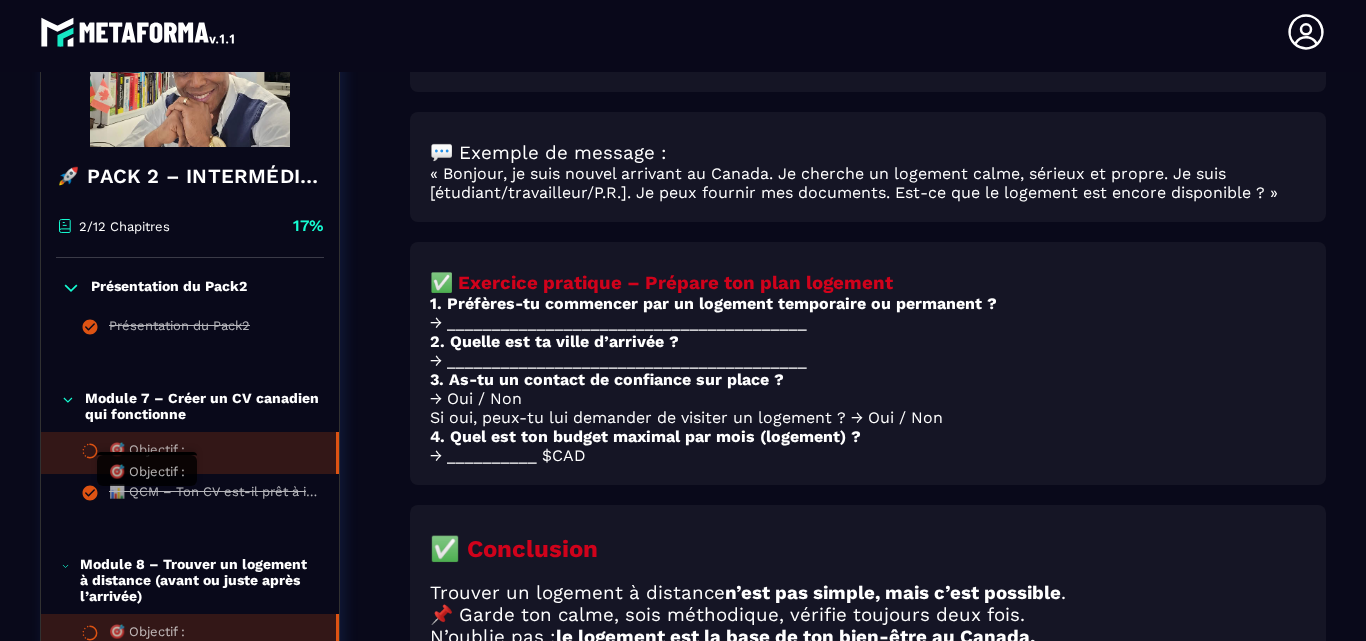 click on "🎯 Objectif :" at bounding box center [147, 453] 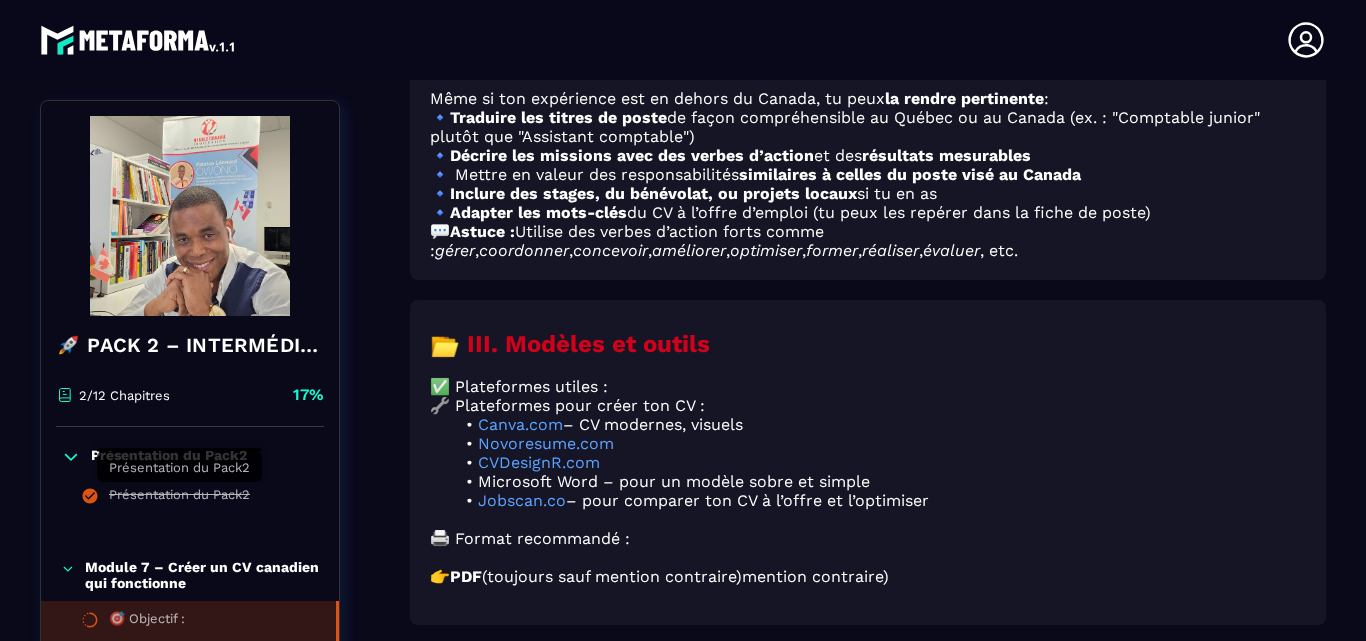 scroll, scrollTop: 8, scrollLeft: 0, axis: vertical 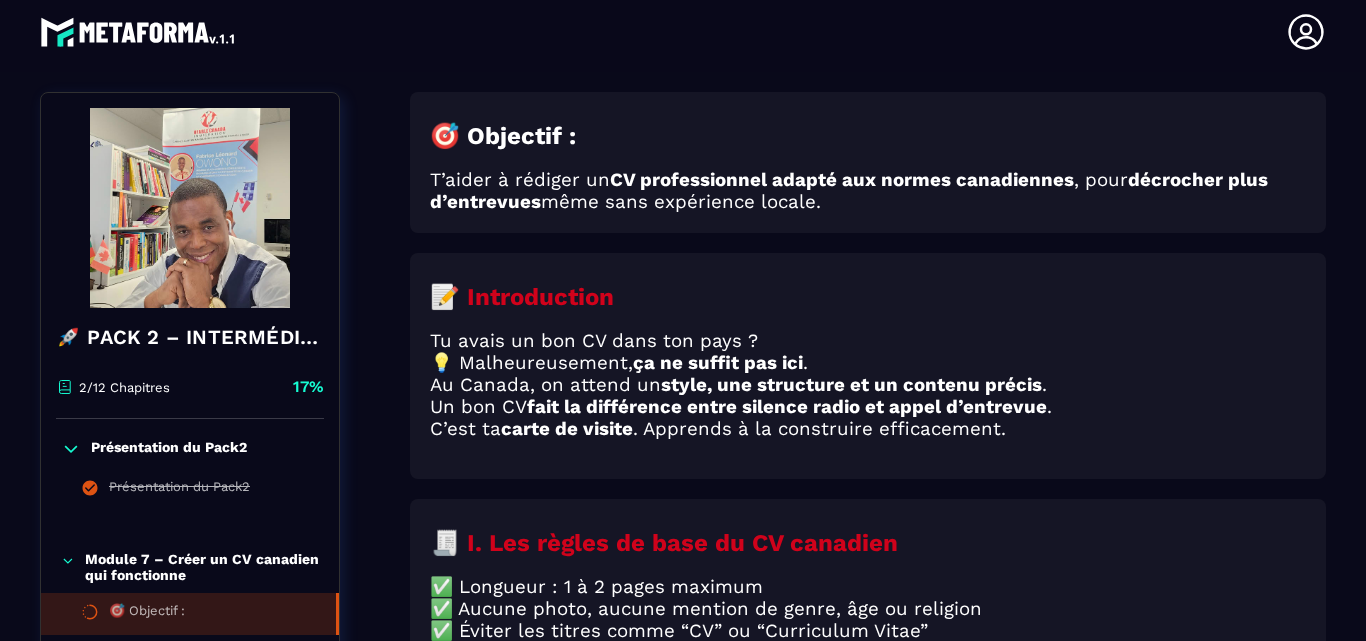 click on "Achille Durand Tchouanga Tchouanga achilletchouanga@gmail.com Formations Questions Communauté Événements Français Déconnexion Fermer" at bounding box center (683, 32) 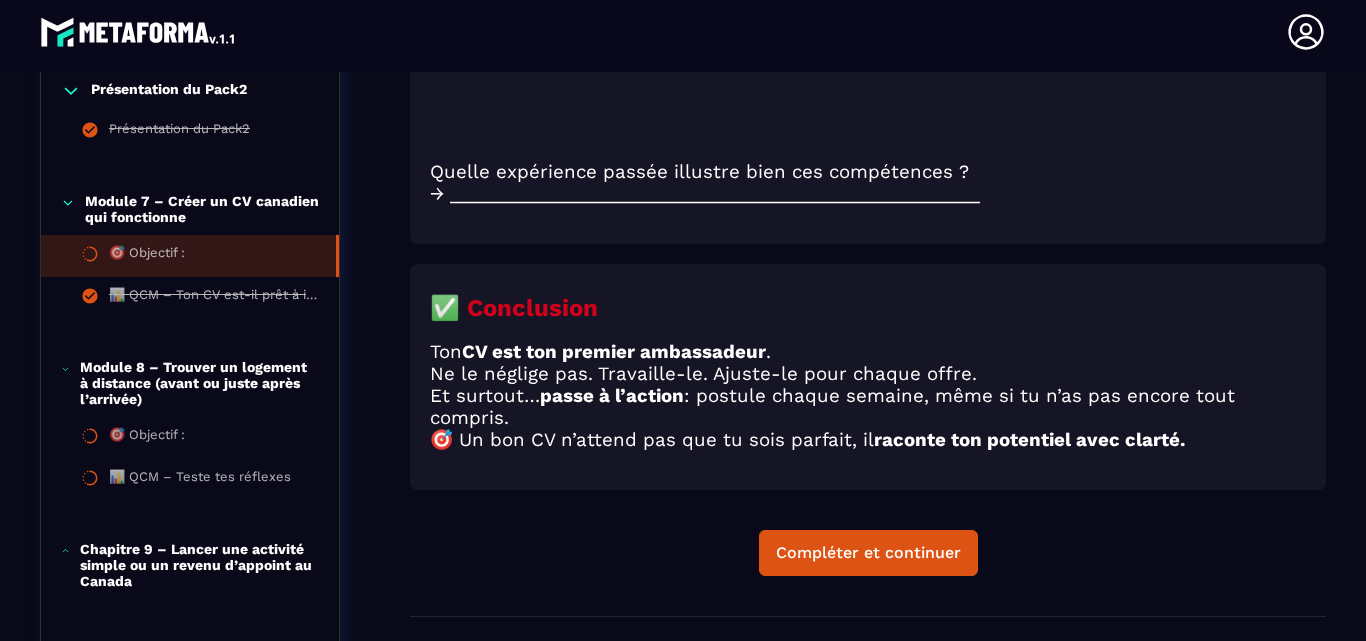 scroll, scrollTop: 4008, scrollLeft: 0, axis: vertical 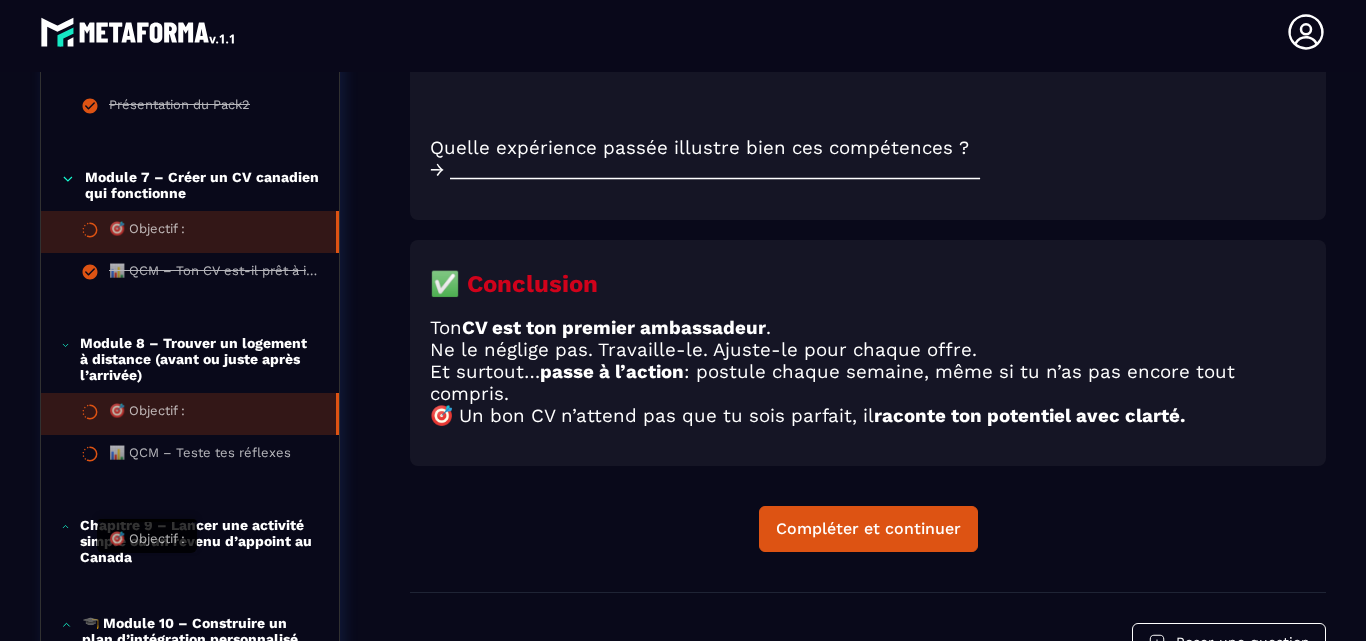 click on "🎯 Objectif :" at bounding box center (147, 414) 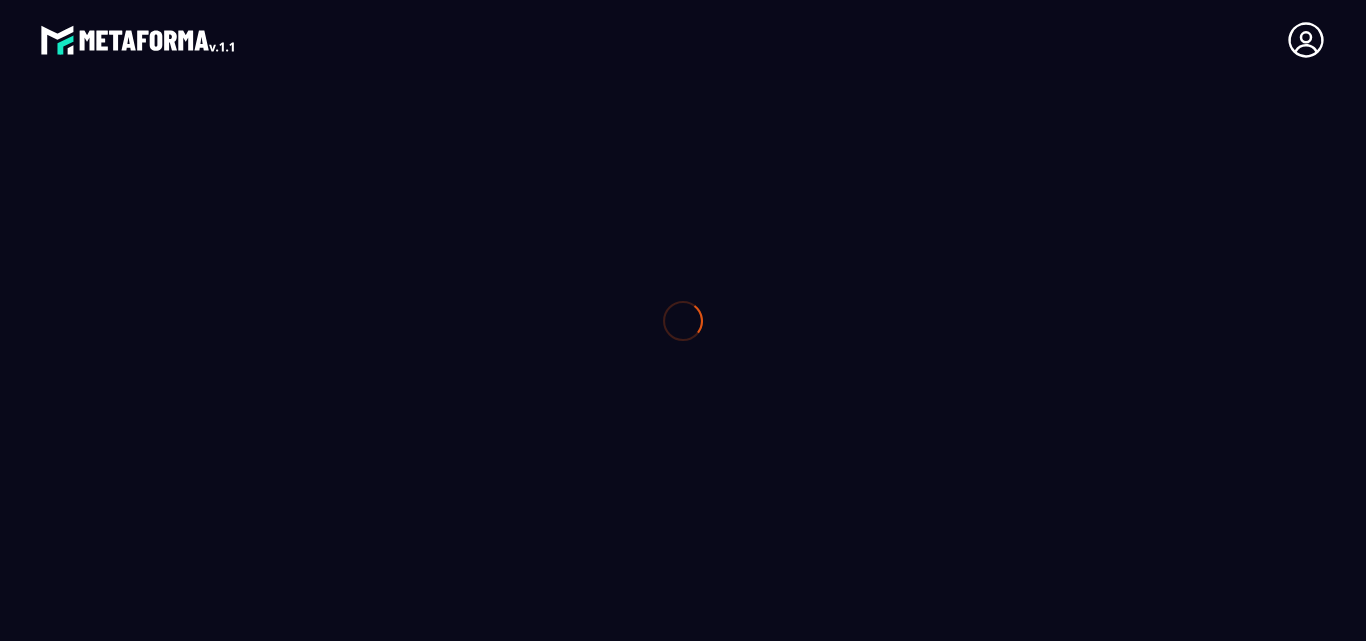 scroll, scrollTop: 0, scrollLeft: 0, axis: both 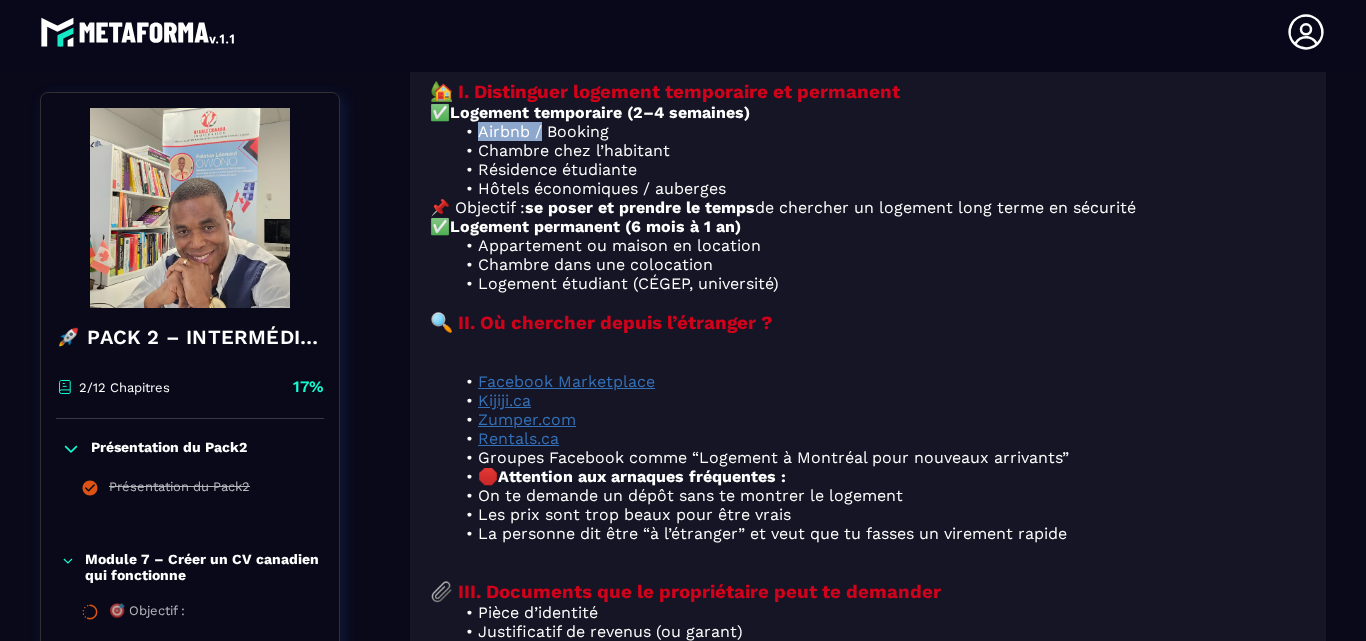 drag, startPoint x: 479, startPoint y: 160, endPoint x: 540, endPoint y: 146, distance: 62.58594 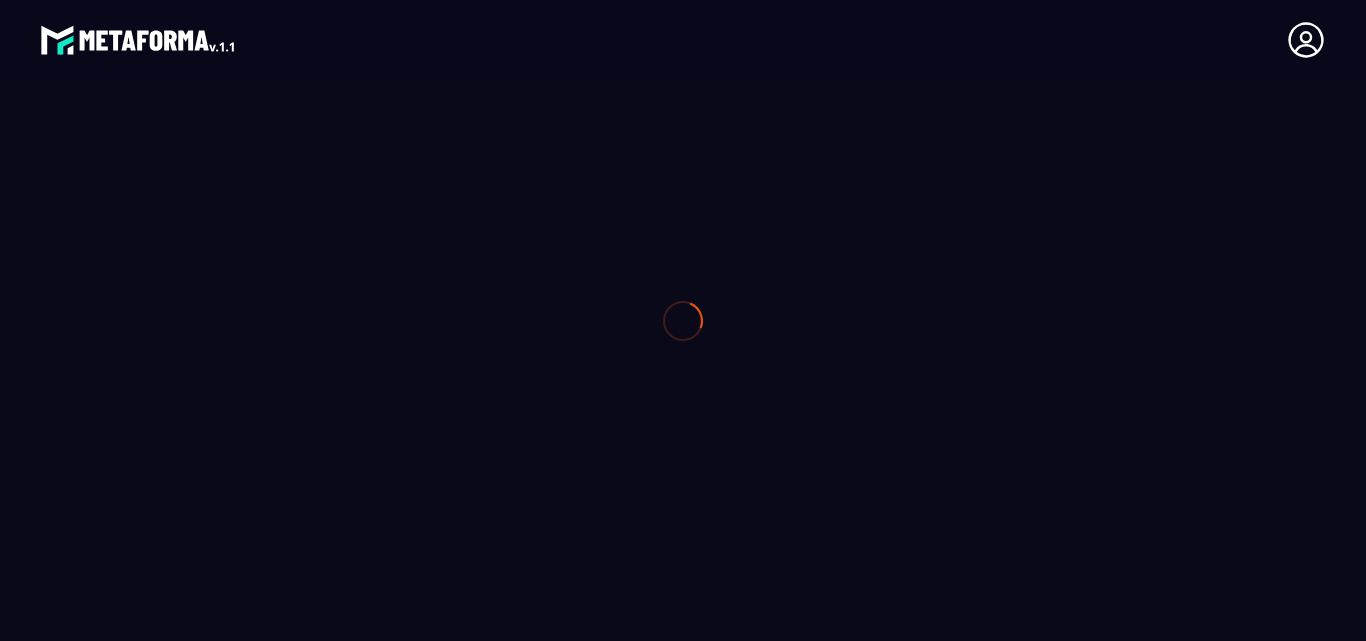 scroll, scrollTop: 0, scrollLeft: 0, axis: both 